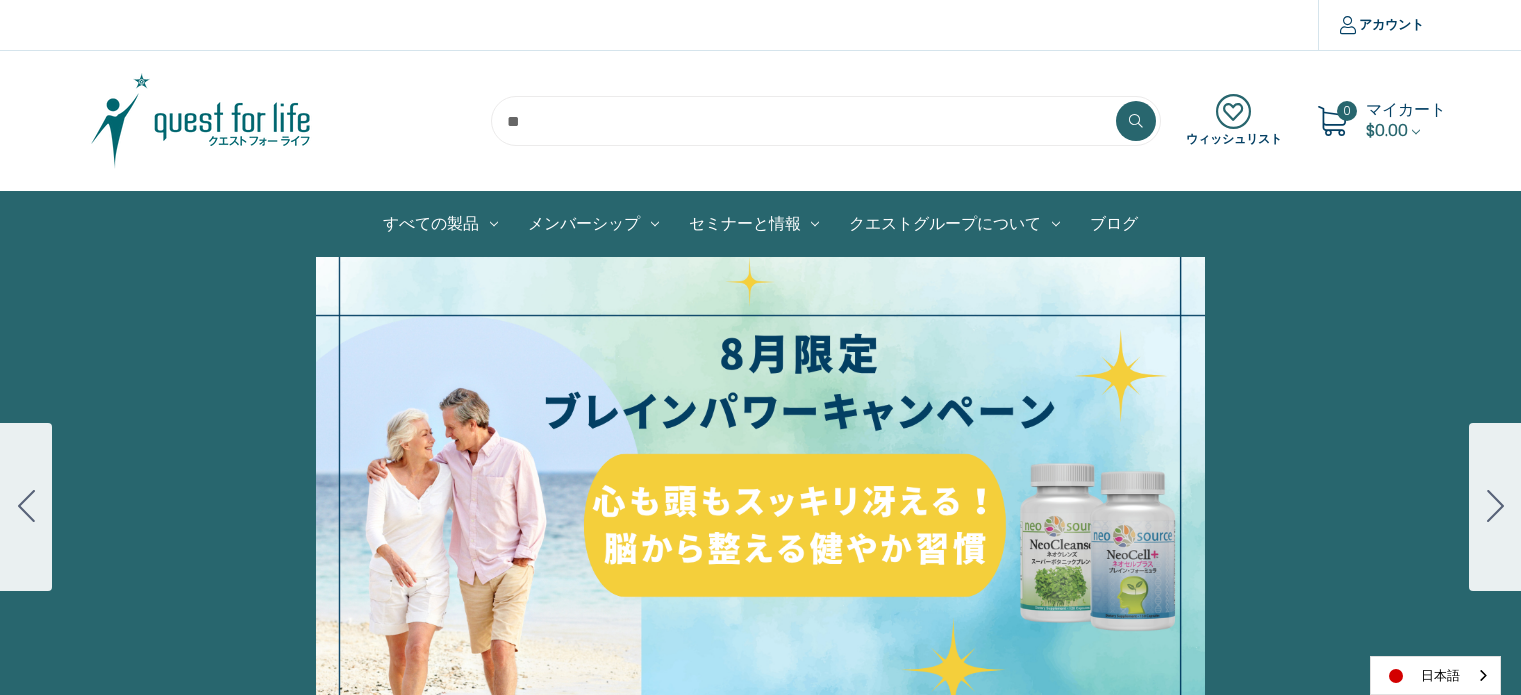 scroll, scrollTop: 0, scrollLeft: 0, axis: both 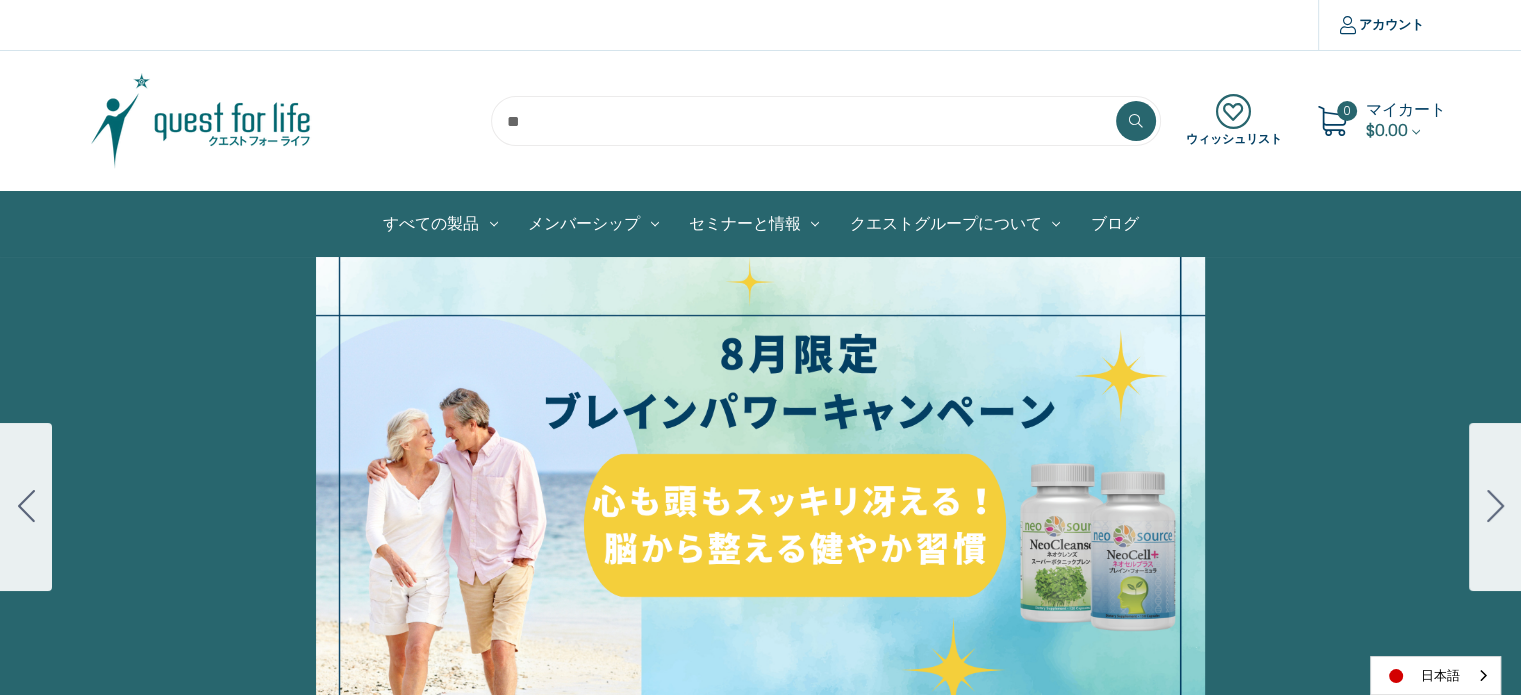 click on "細胞プロテクトセット
通常[PRICE]
セール価格[PRICE]
[DISCOUNT]
[DATE]–[DATE]
[DATE]
販売中" at bounding box center (760, 507) 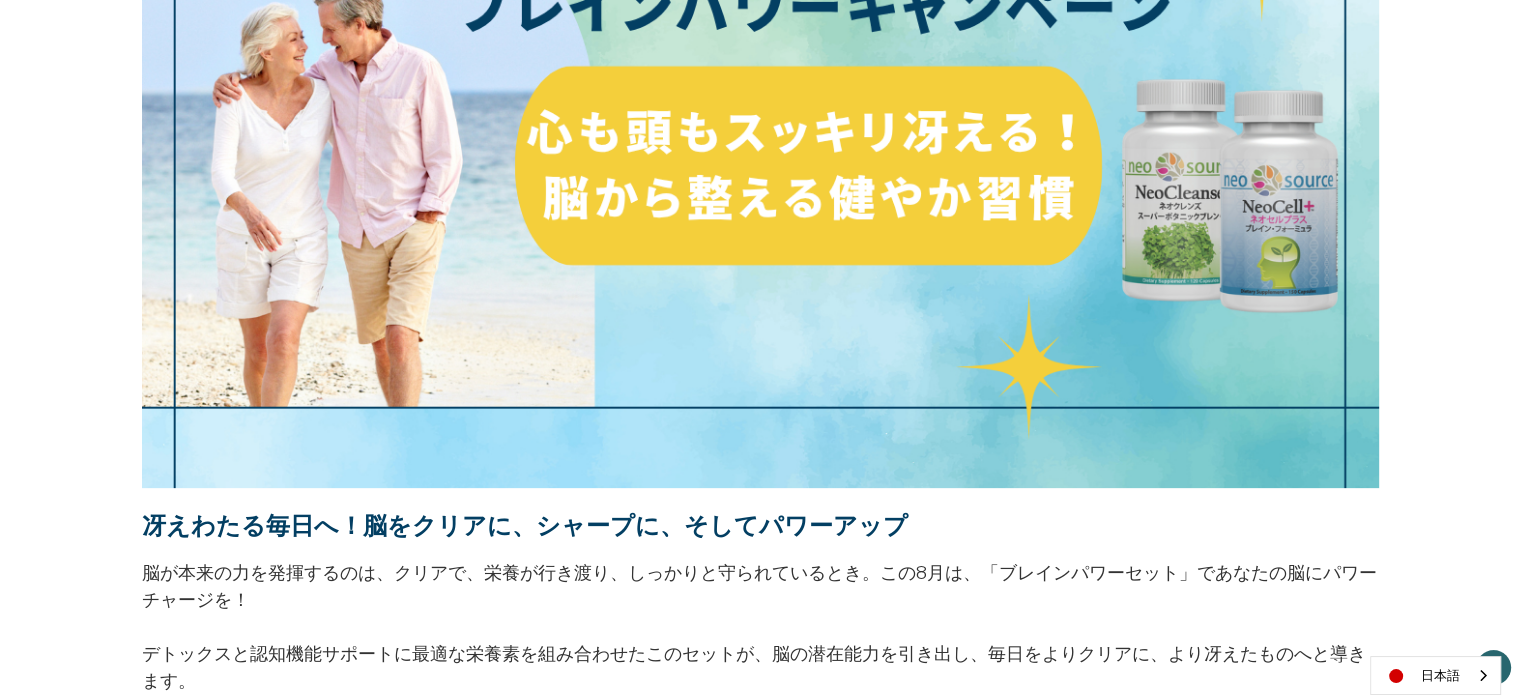 scroll, scrollTop: 700, scrollLeft: 0, axis: vertical 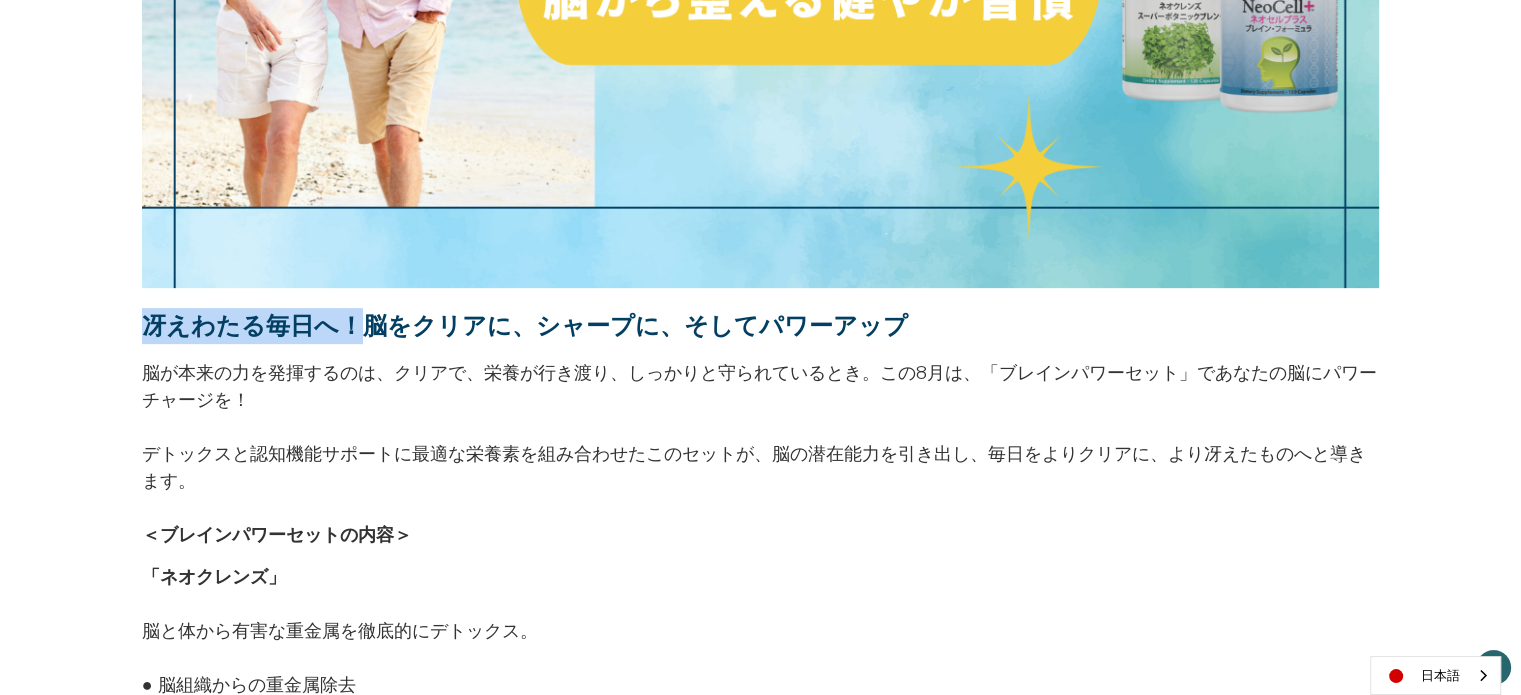 drag, startPoint x: 144, startPoint y: 319, endPoint x: 352, endPoint y: 322, distance: 208.02164 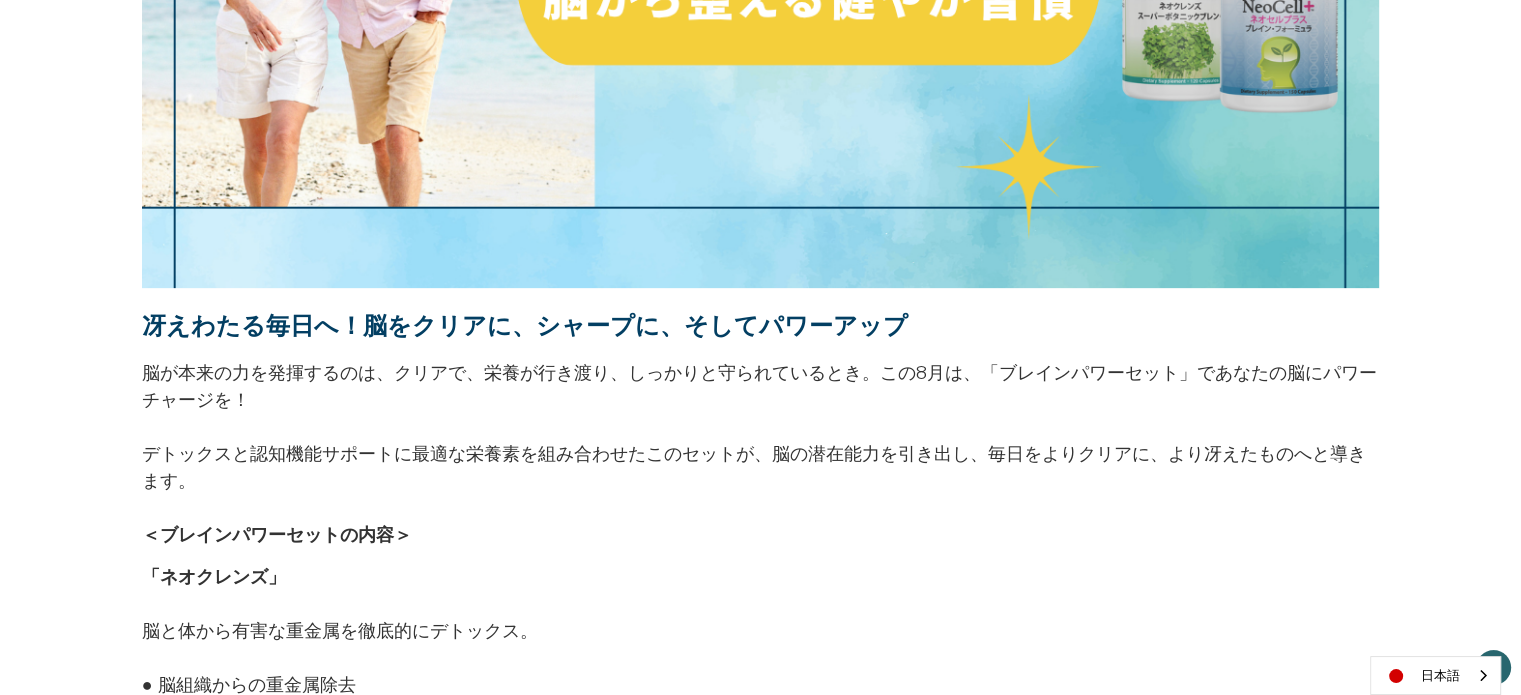 click on "脳が本来の力を発揮するのは、クリアで、栄養が行き渡り、しっかりと守られているとき。この8月は、「ブレインパワーセット」であなたの脳にパワーチャージを！ デトックスと認知機能サポートに最適な栄養素を組み合わせたこのセットが、脳の潜在能力を引き出し、毎日をよりクリアに、より冴えたものへと導きます。" at bounding box center [760, 426] 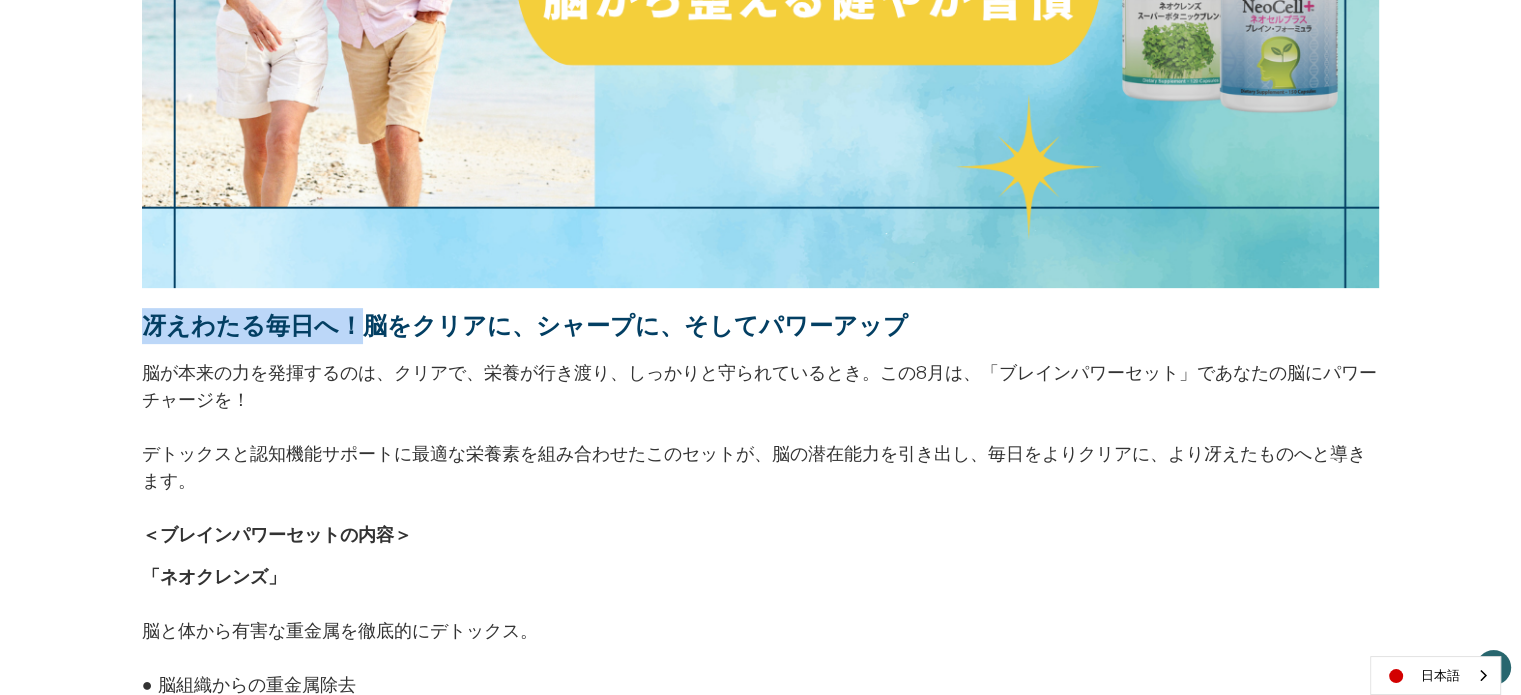 drag, startPoint x: 144, startPoint y: 322, endPoint x: 360, endPoint y: 332, distance: 216.23135 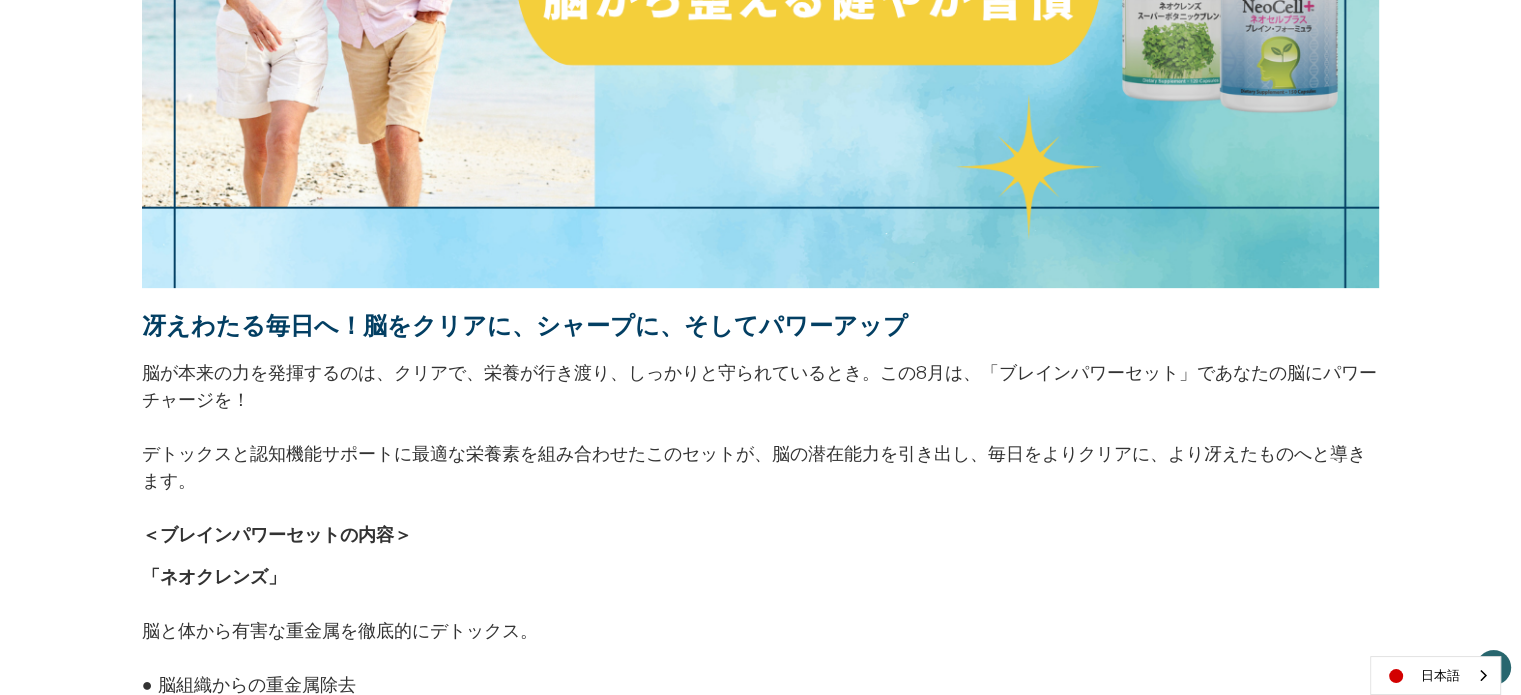 click on "冴えわたる毎日へ！脳をクリアに、シャープに、そしてパワーアップ" at bounding box center (525, 325) 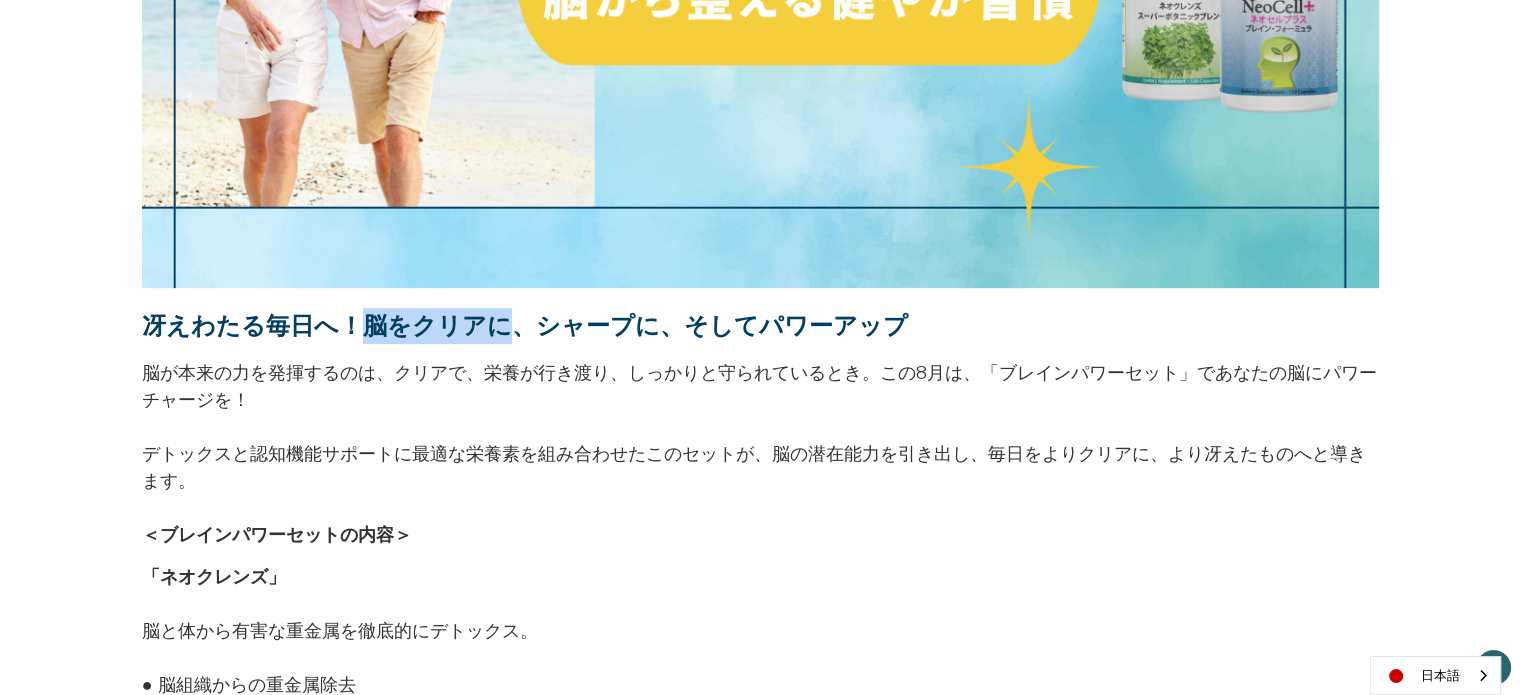 drag, startPoint x: 364, startPoint y: 325, endPoint x: 499, endPoint y: 331, distance: 135.13327 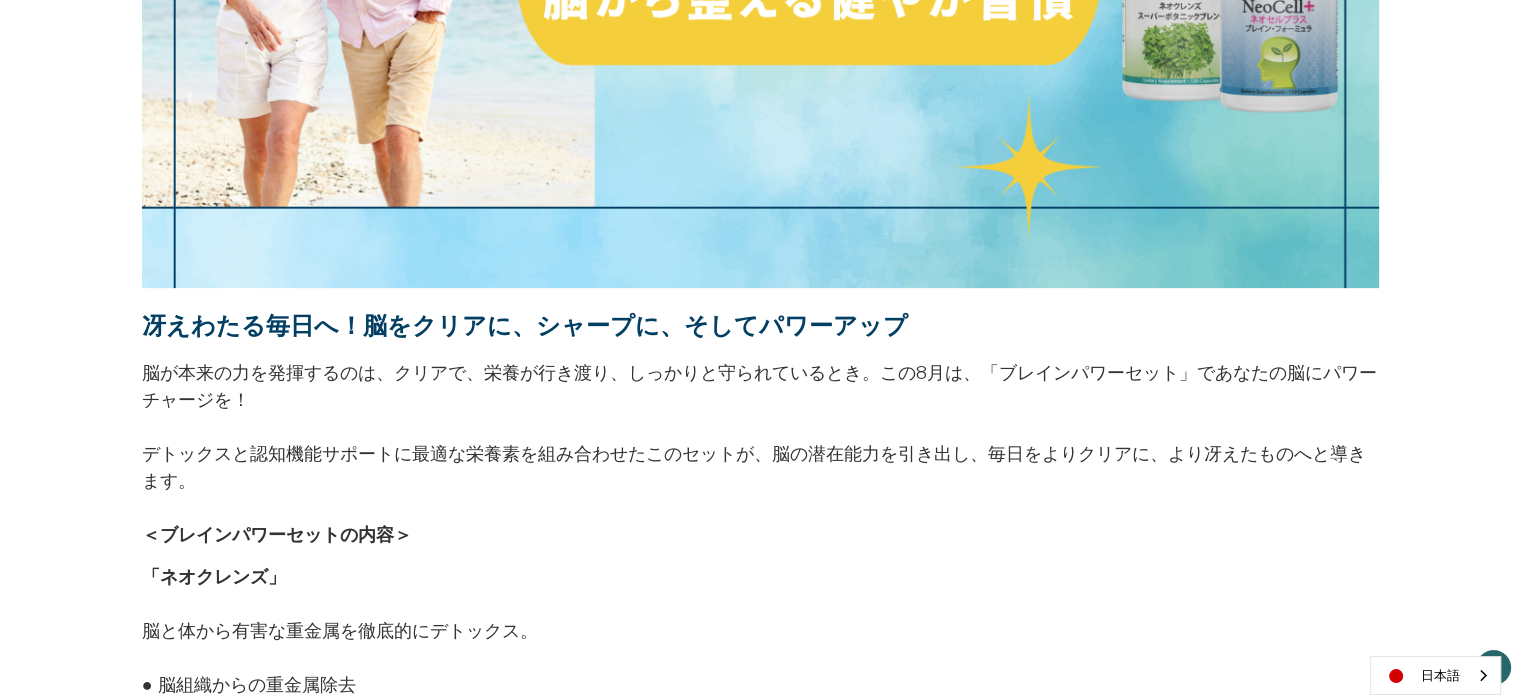 click on "冴えわたる毎日へ！脳をクリアに、シャープに、そしてパワーアップ" at bounding box center (525, 325) 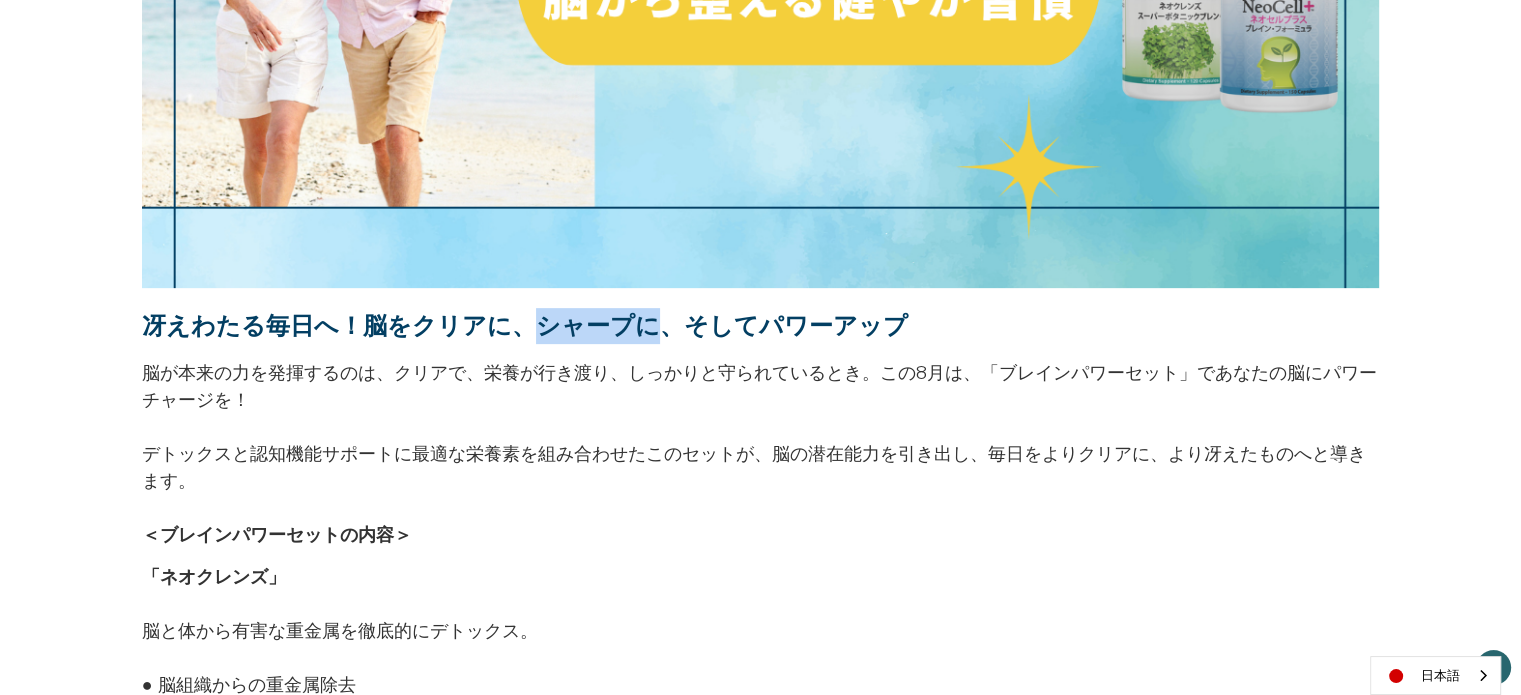 drag, startPoint x: 529, startPoint y: 328, endPoint x: 642, endPoint y: 337, distance: 113.35784 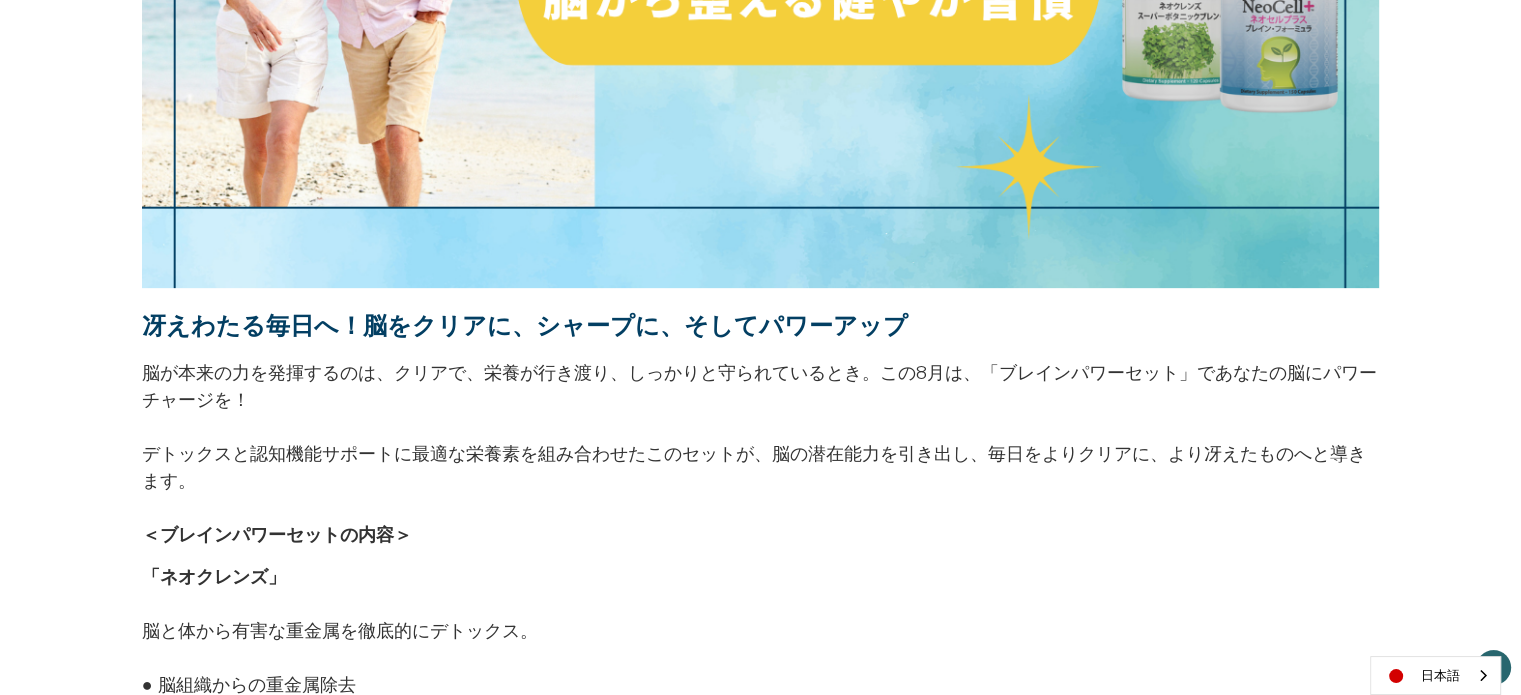 click on "冴えわたる毎日へ！脳をクリアに、シャープに、そしてパワーアップ" at bounding box center (525, 325) 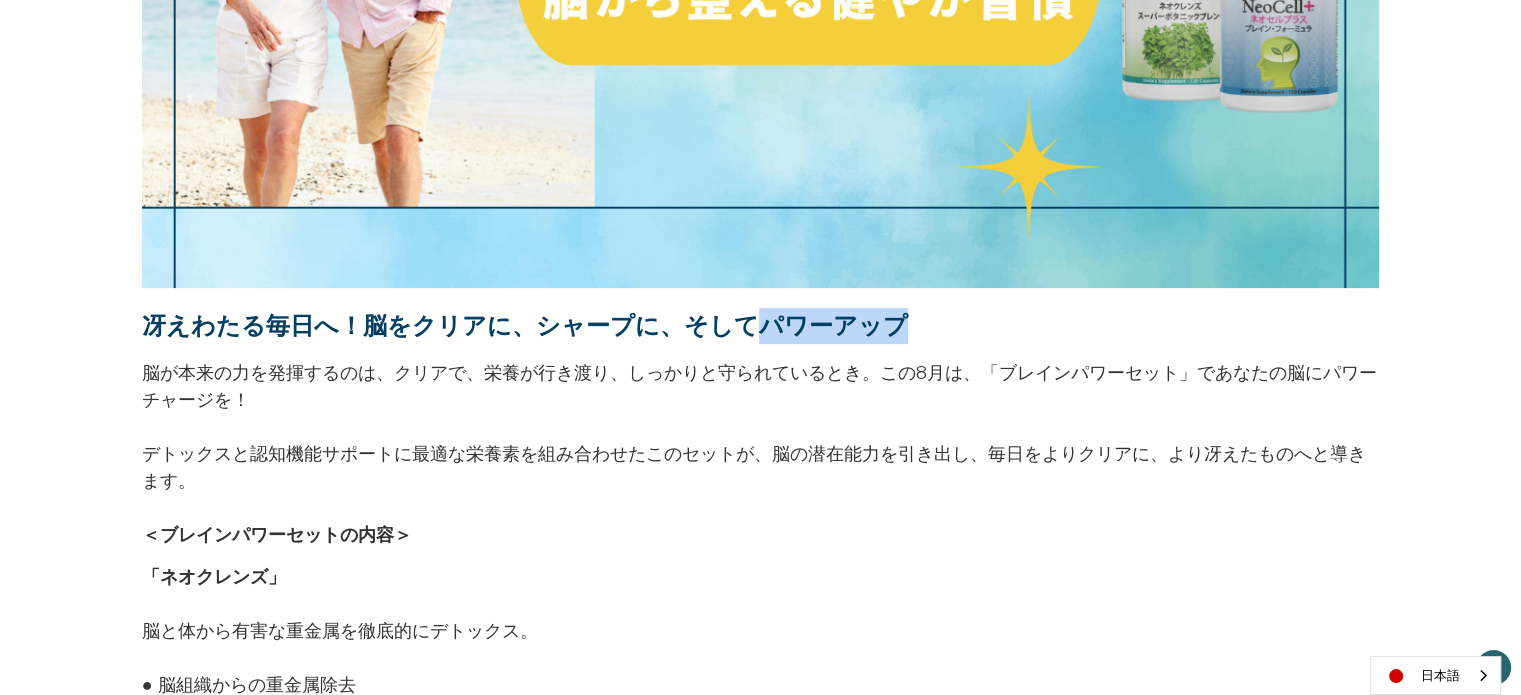 drag, startPoint x: 740, startPoint y: 323, endPoint x: 905, endPoint y: 326, distance: 165.02727 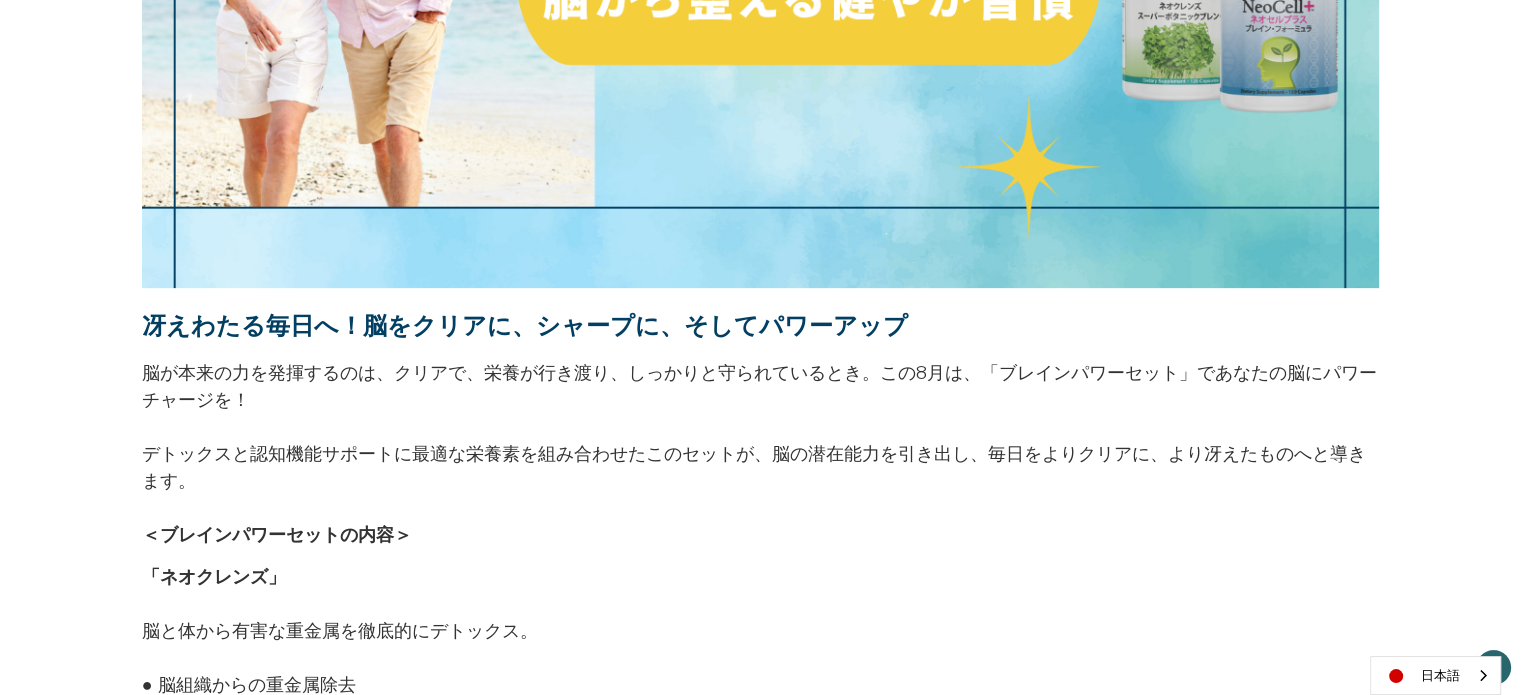 click on "脳が本来の力を発揮するのは、クリアで、栄養が行き渡り、しっかりと守られているとき。この8月は、「ブレインパワーセット」であなたの脳にパワーチャージを！ デトックスと認知機能サポートに最適な栄養素を組み合わせたこのセットが、脳の潜在能力を引き出し、毎日をよりクリアに、より冴えたものへと導きます。" at bounding box center [760, 426] 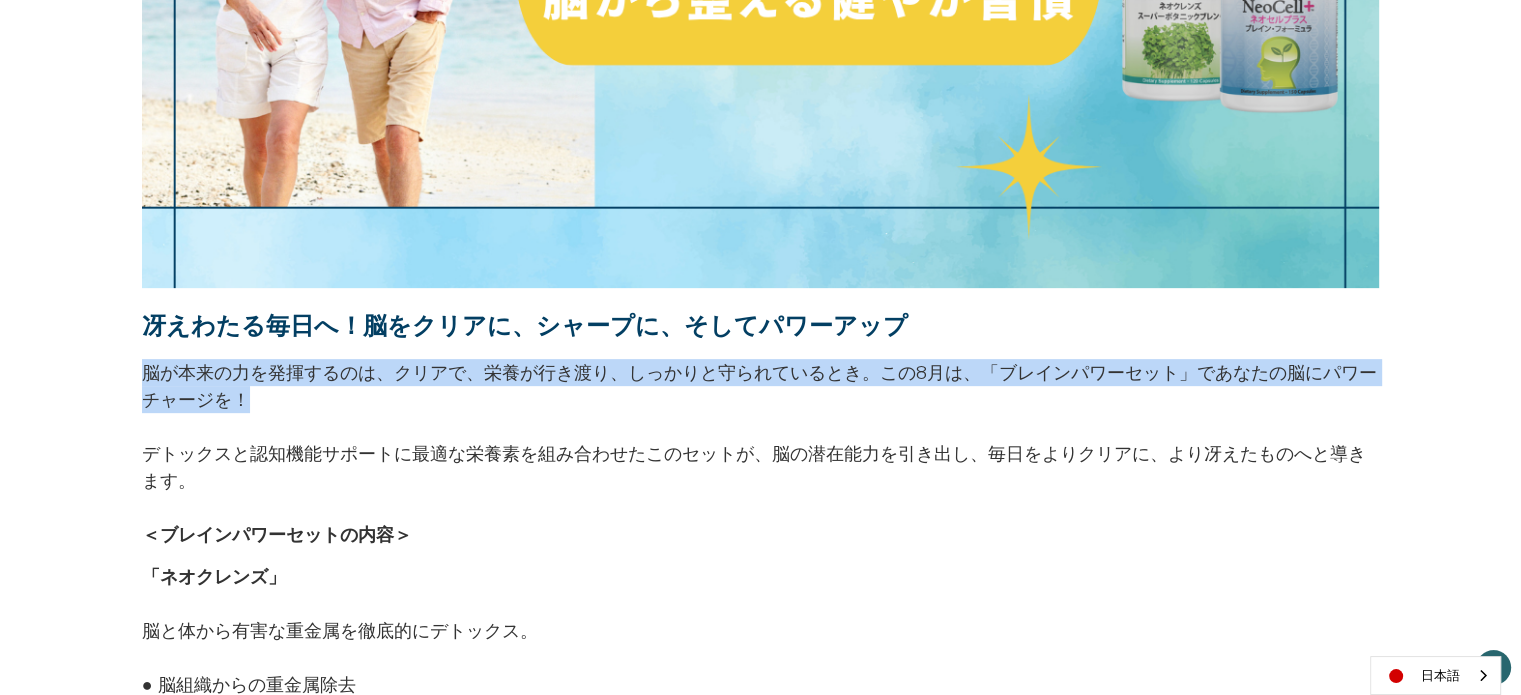 drag, startPoint x: 144, startPoint y: 366, endPoint x: 276, endPoint y: 399, distance: 136.06248 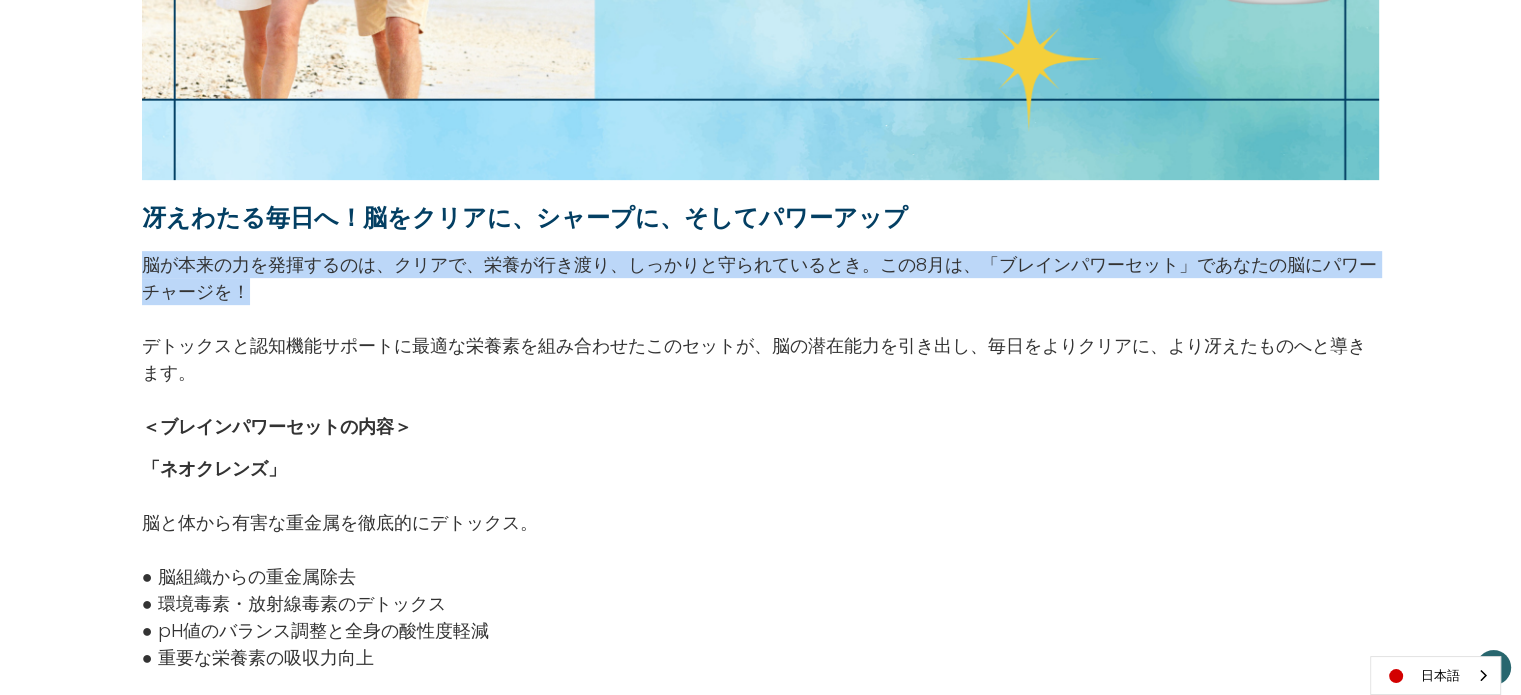 scroll, scrollTop: 900, scrollLeft: 0, axis: vertical 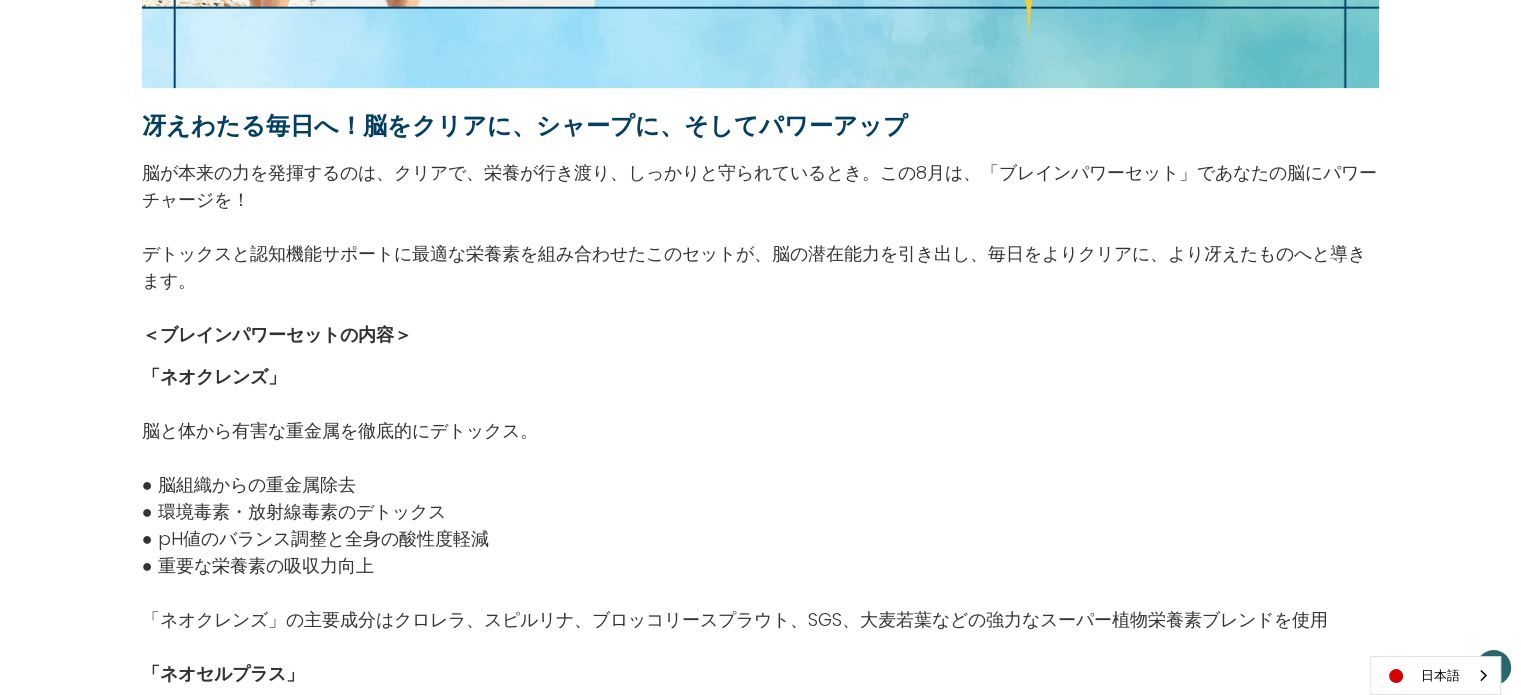 click on "脳と体から有害な重金属を徹底的にデトックス。" at bounding box center (735, 430) 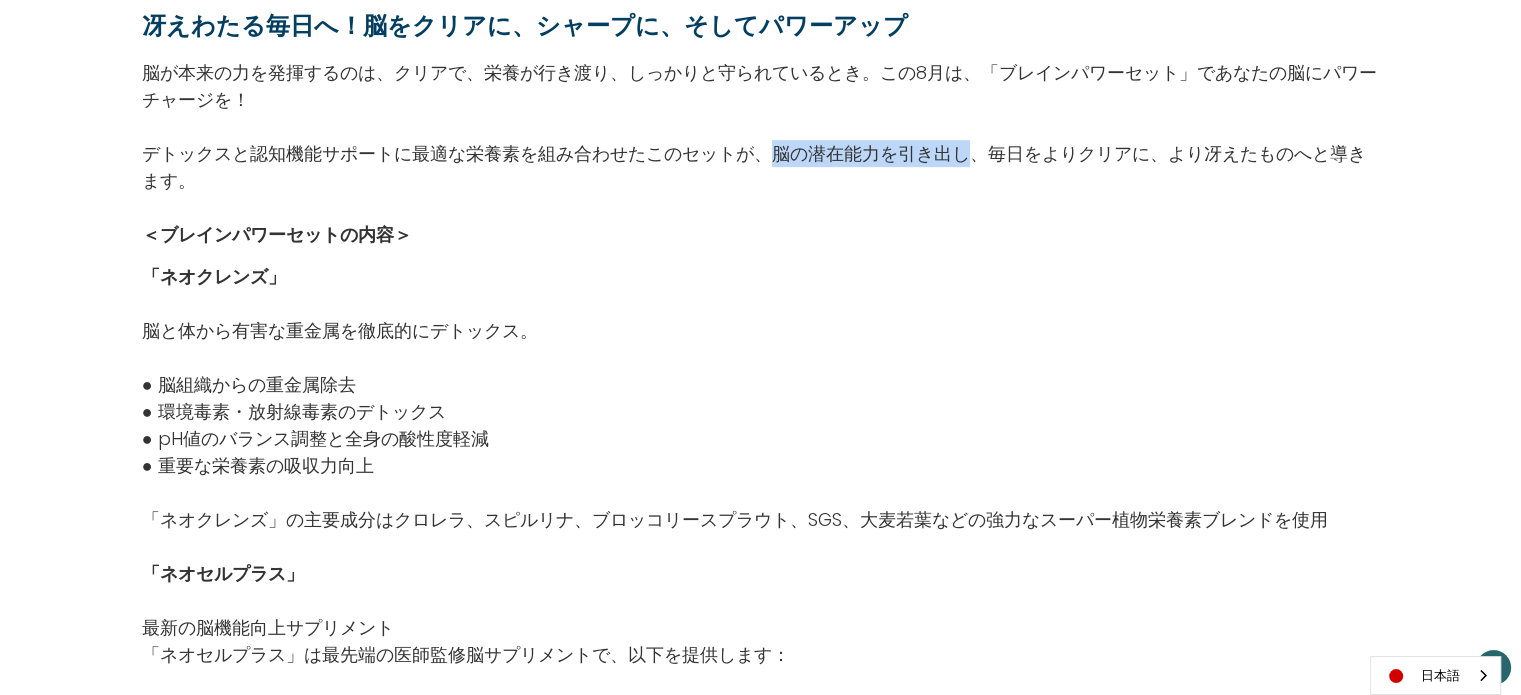 drag, startPoint x: 772, startPoint y: 153, endPoint x: 960, endPoint y: 152, distance: 188.00266 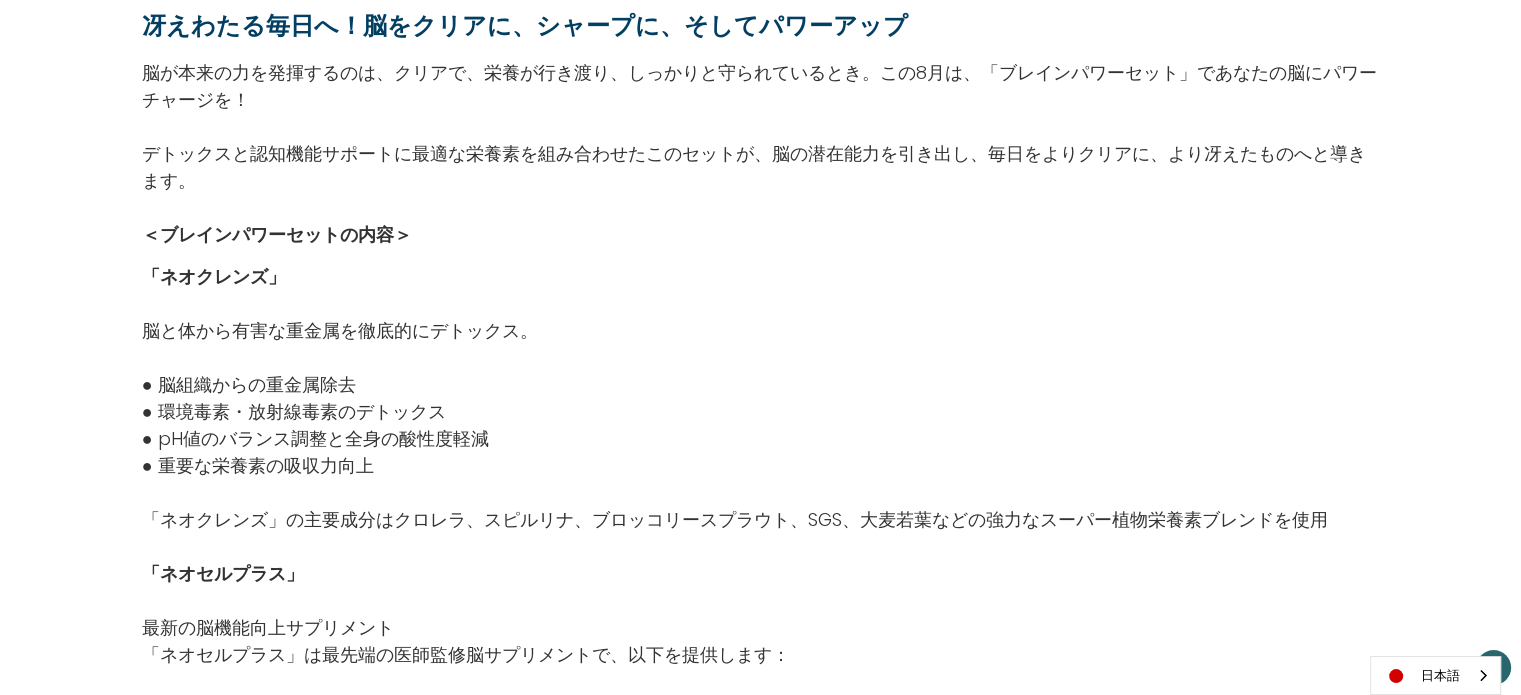 click on "＜ブレインパワーセットの内容＞" at bounding box center (760, 234) 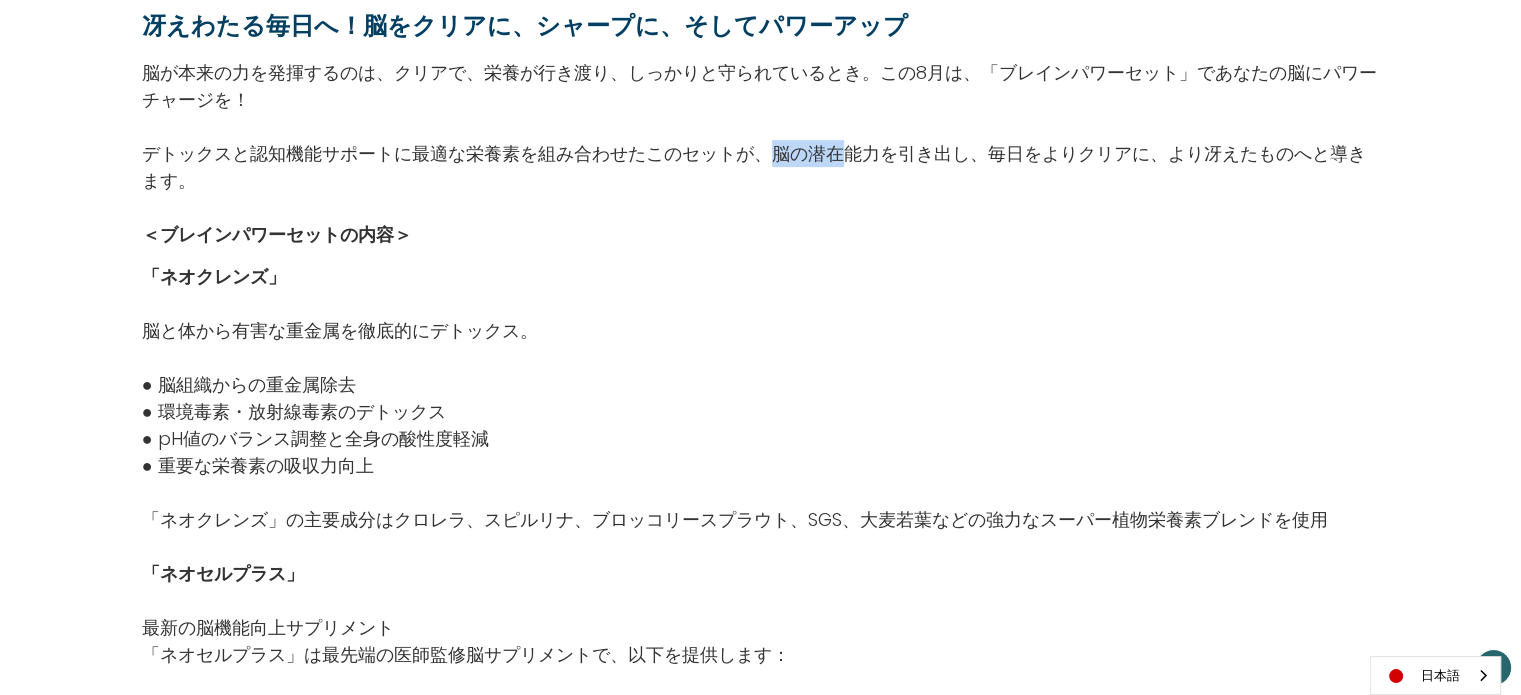 drag, startPoint x: 772, startPoint y: 155, endPoint x: 840, endPoint y: 151, distance: 68.117546 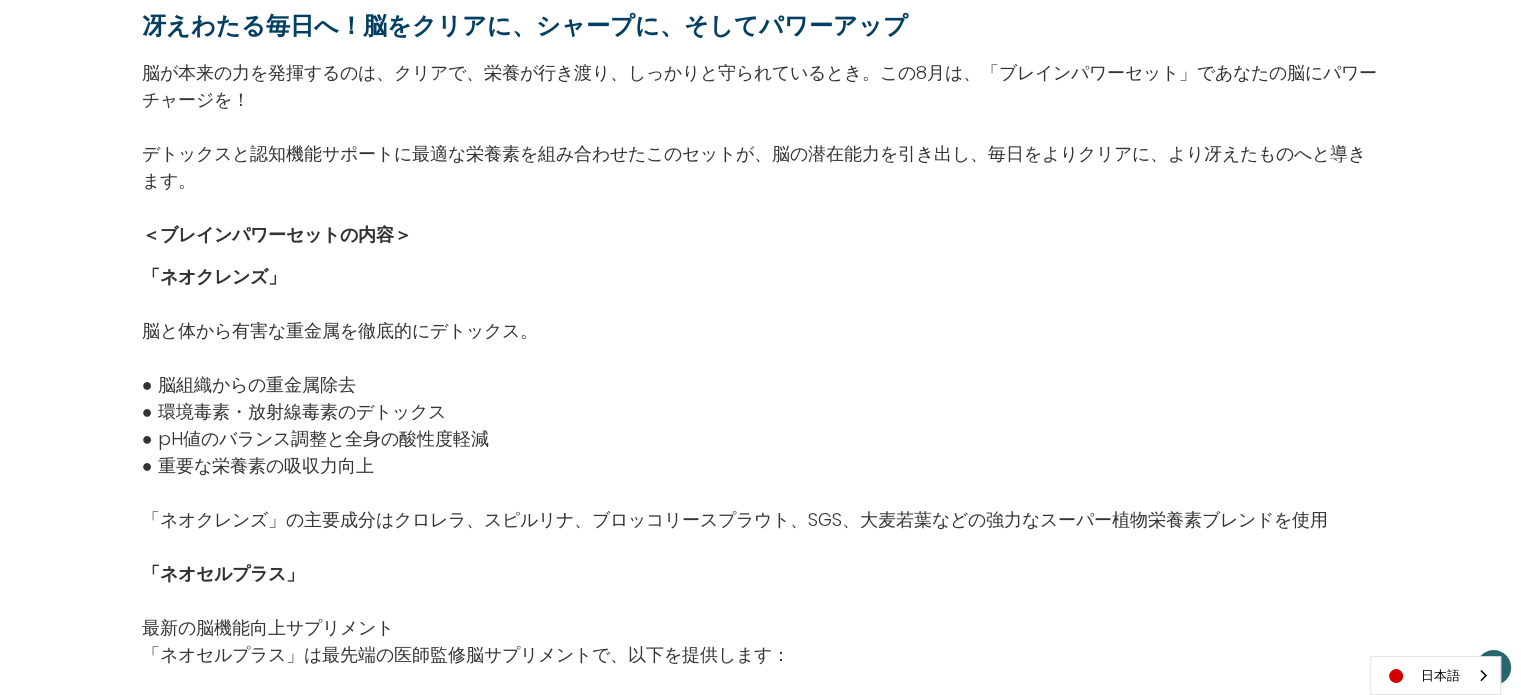 click on "脳が本来の力を発揮するのは、クリアで、栄養が行き渡り、しっかりと守られているとき。この8月は、「ブレインパワーセット」であなたの脳にパワーチャージを！ デトックスと認知機能サポートに最適な栄養素を組み合わせたこのセットが、脳の潜在能力を引き出し、毎日をよりクリアに、より冴えたものへと導きます。" at bounding box center (760, 126) 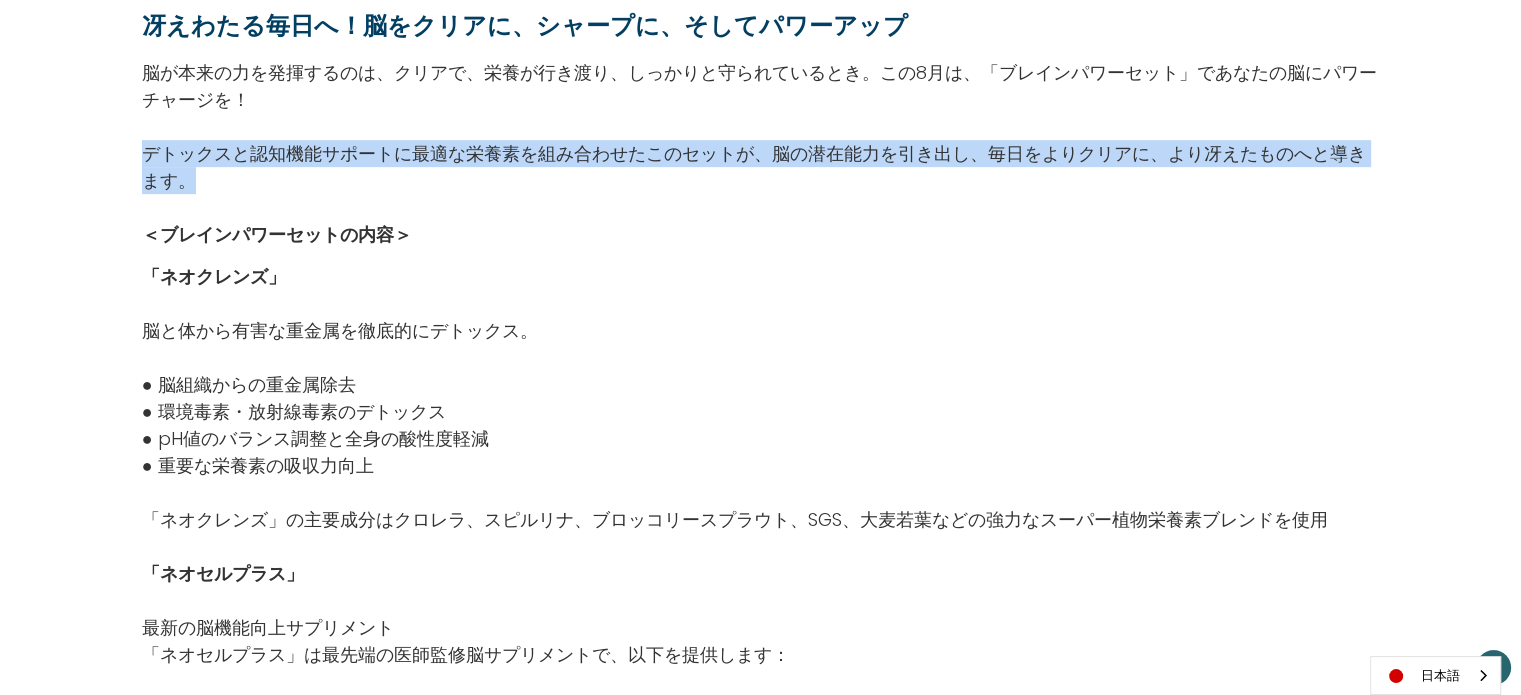drag, startPoint x: 147, startPoint y: 149, endPoint x: 224, endPoint y: 180, distance: 83.00603 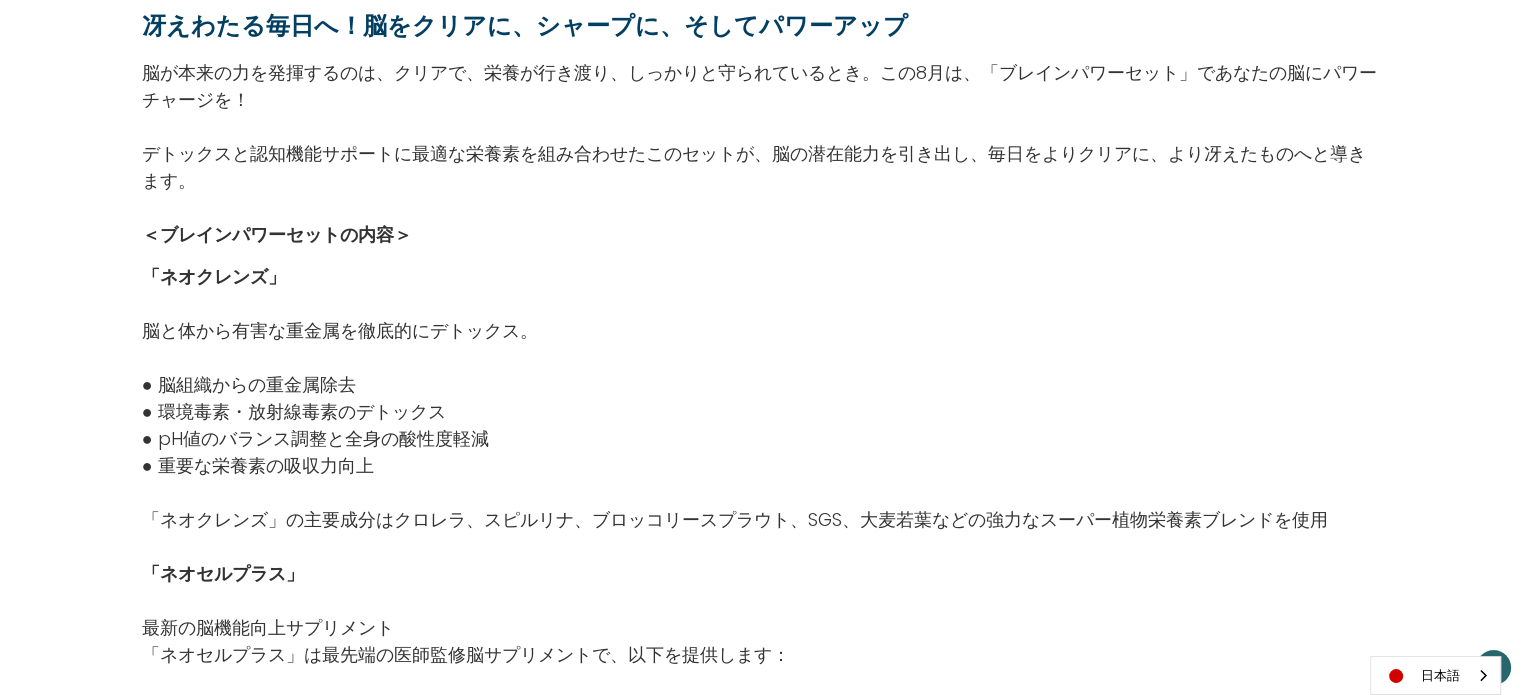 click at bounding box center (735, 357) 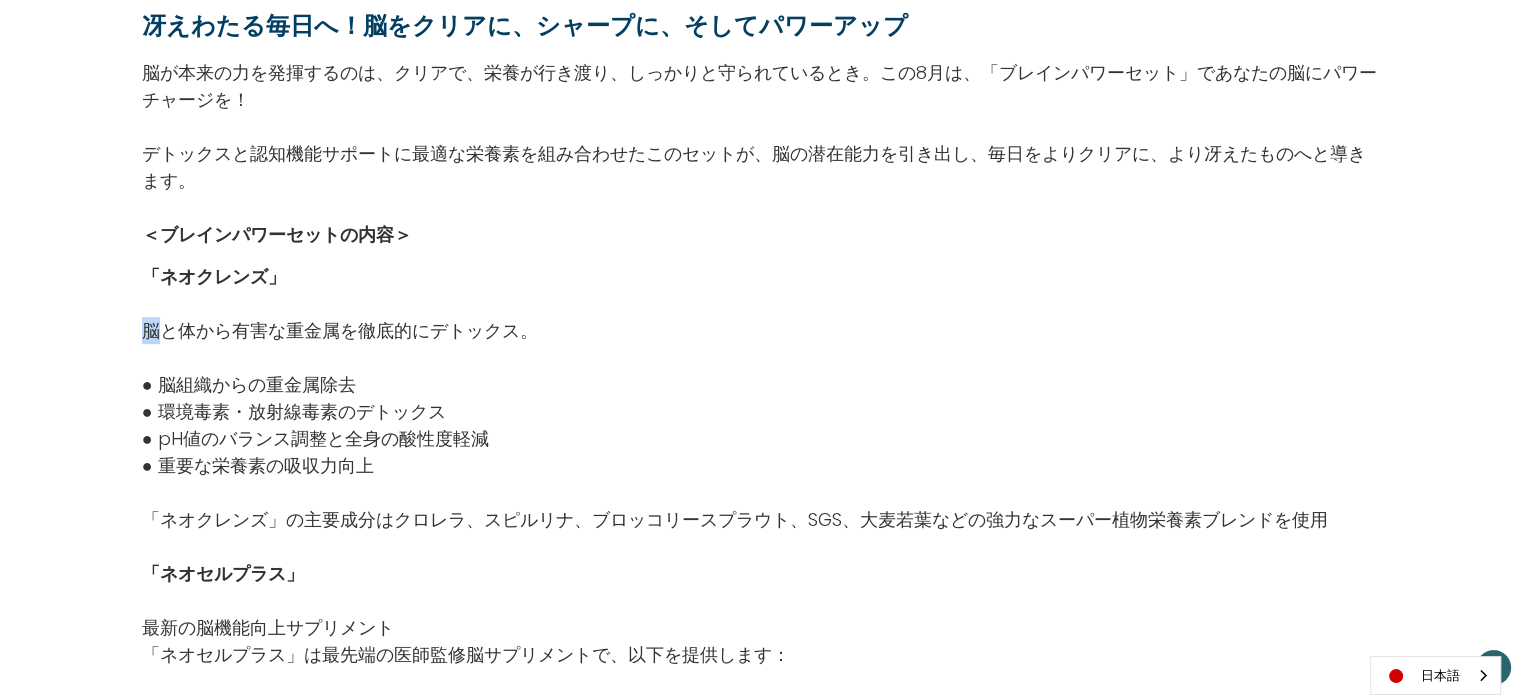 click on "脳と体から有害な重金属を徹底的にデトックス。" at bounding box center (735, 330) 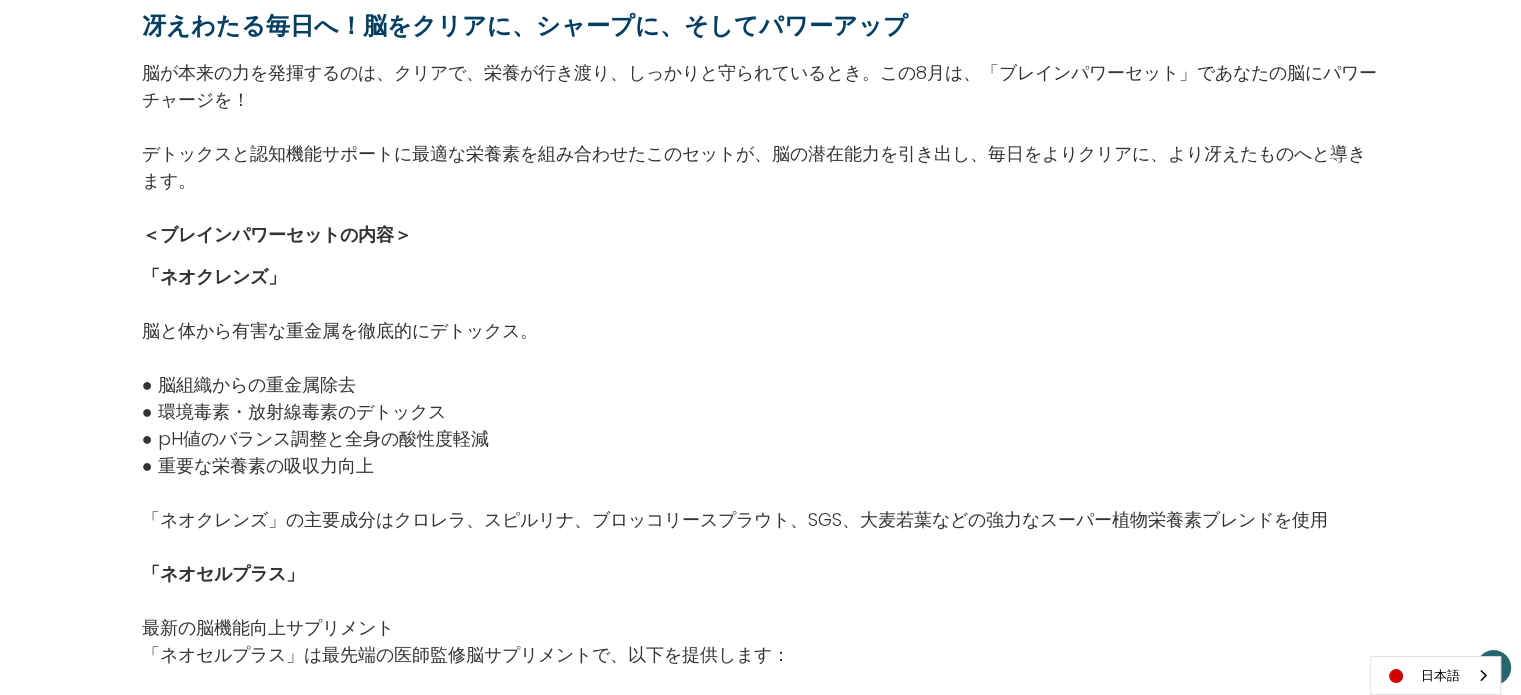 click on "脳と体から有害な重金属を徹底的にデトックス。" at bounding box center (735, 330) 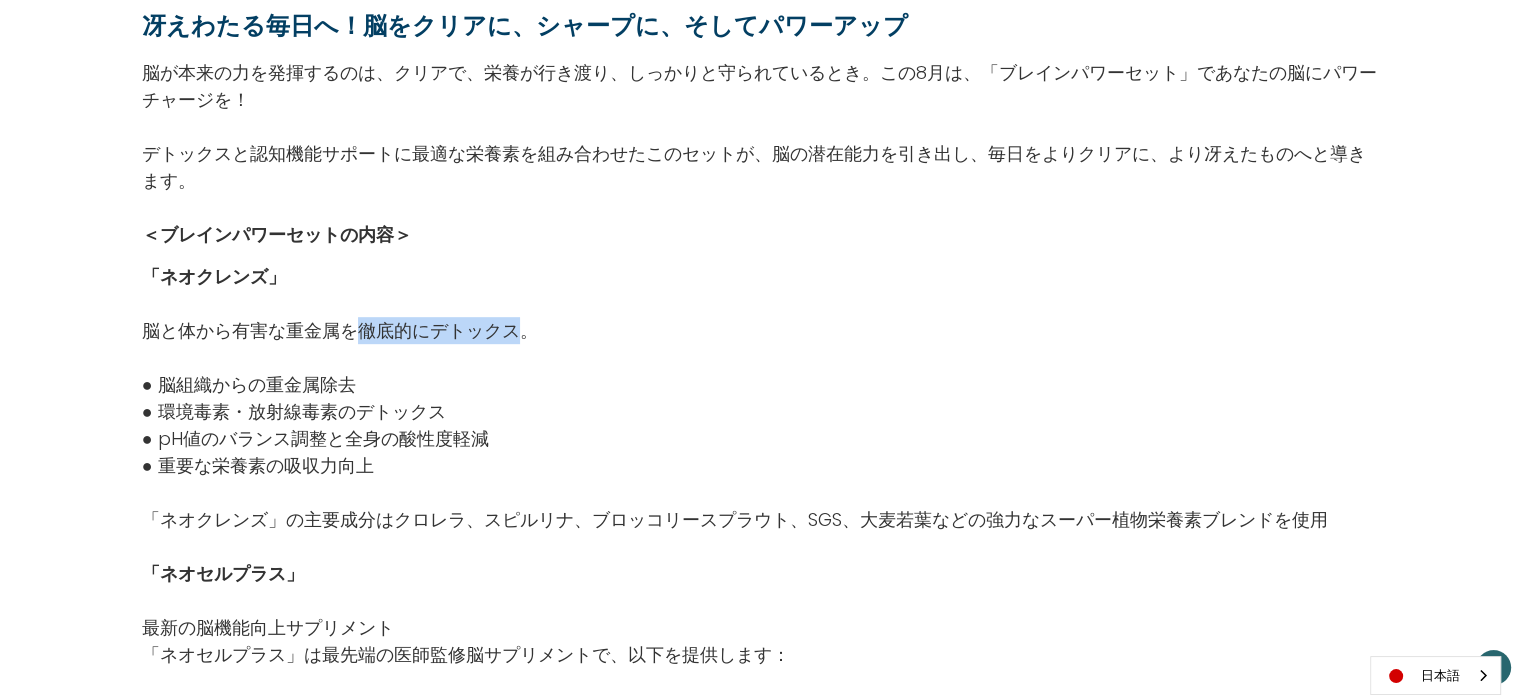 drag, startPoint x: 361, startPoint y: 328, endPoint x: 518, endPoint y: 332, distance: 157.05095 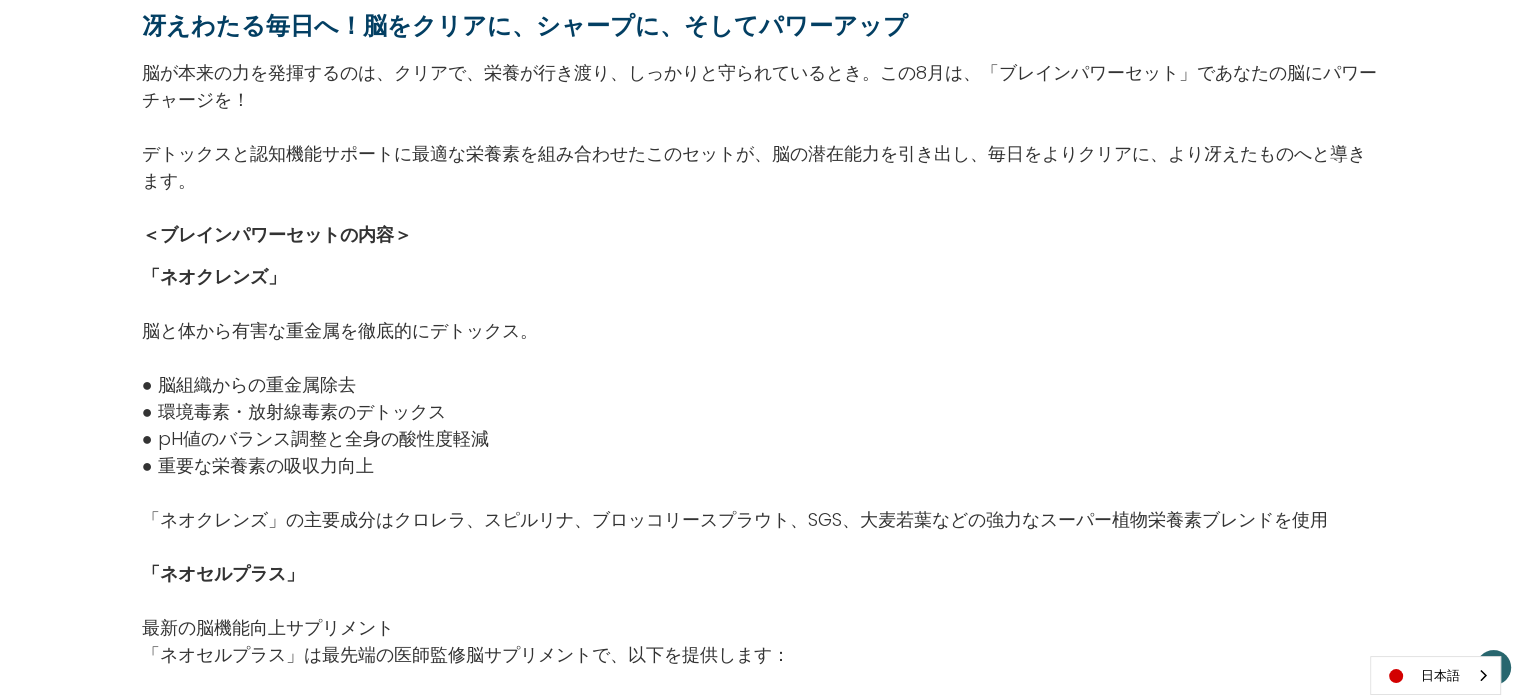 click on "●	環境毒素・放射線毒素のデトックス" at bounding box center (735, 411) 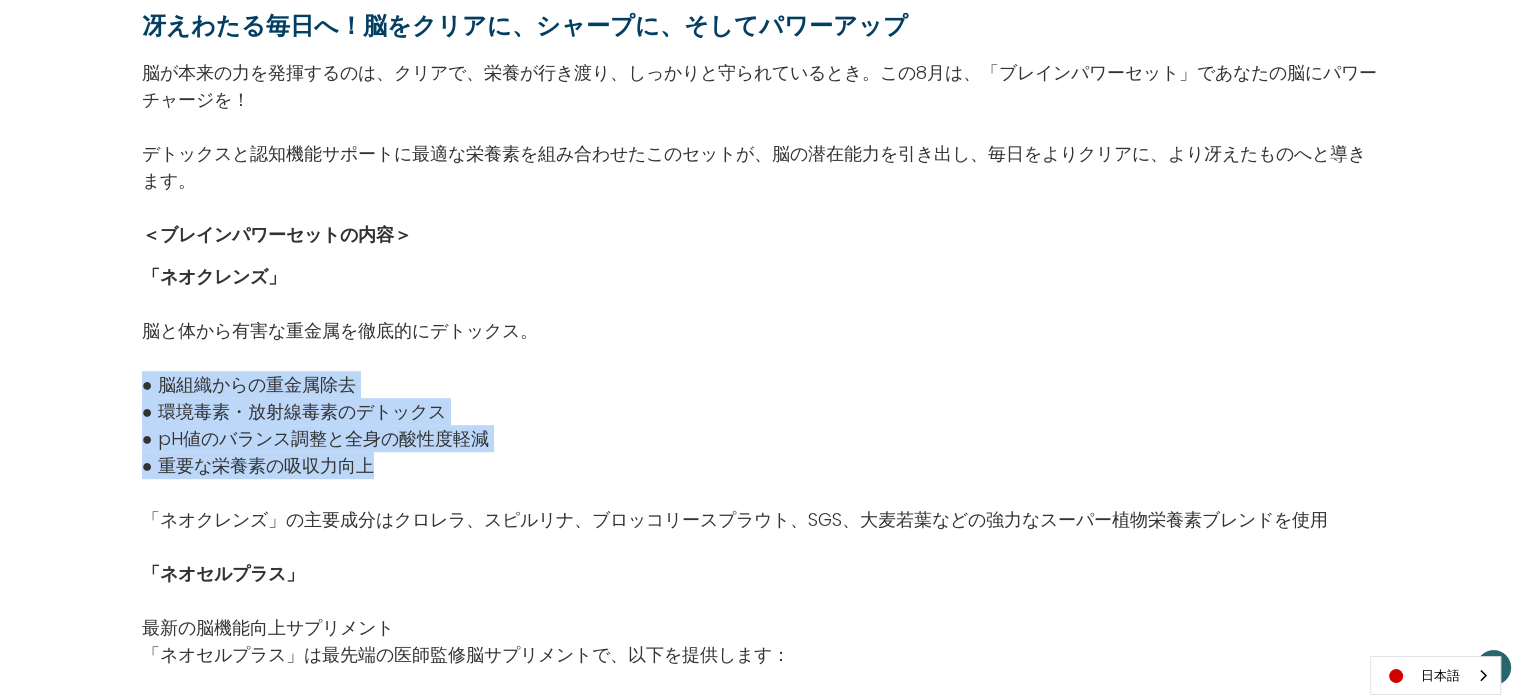 drag, startPoint x: 142, startPoint y: 380, endPoint x: 398, endPoint y: 459, distance: 267.9123 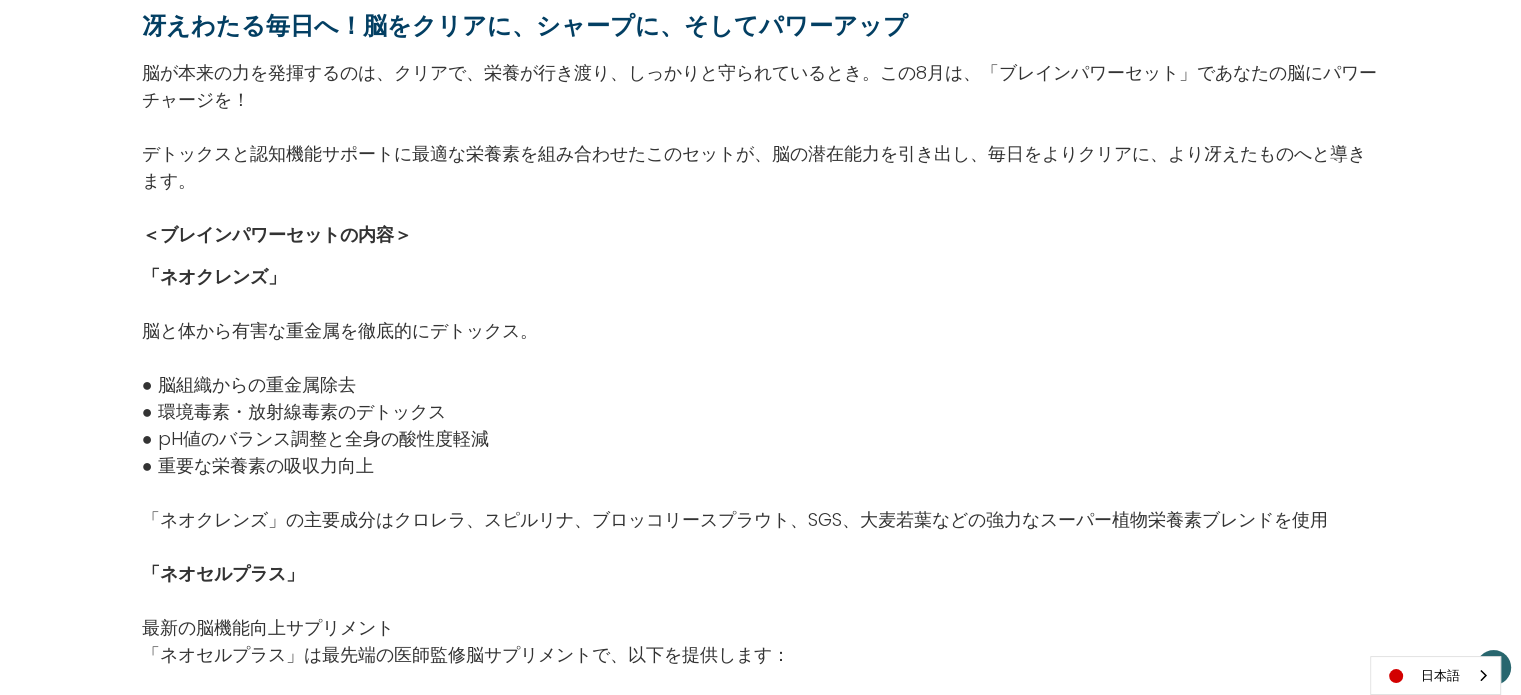 click at bounding box center (735, 357) 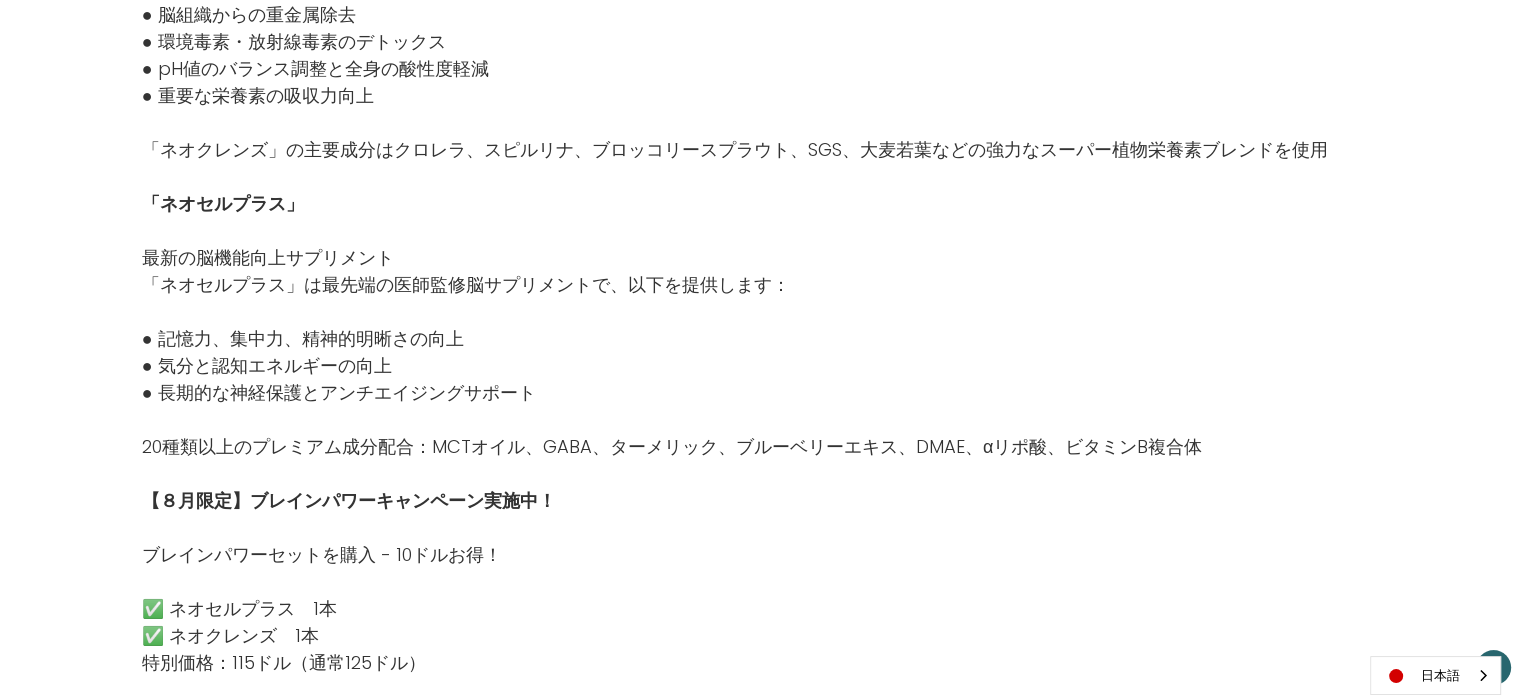 scroll, scrollTop: 1400, scrollLeft: 0, axis: vertical 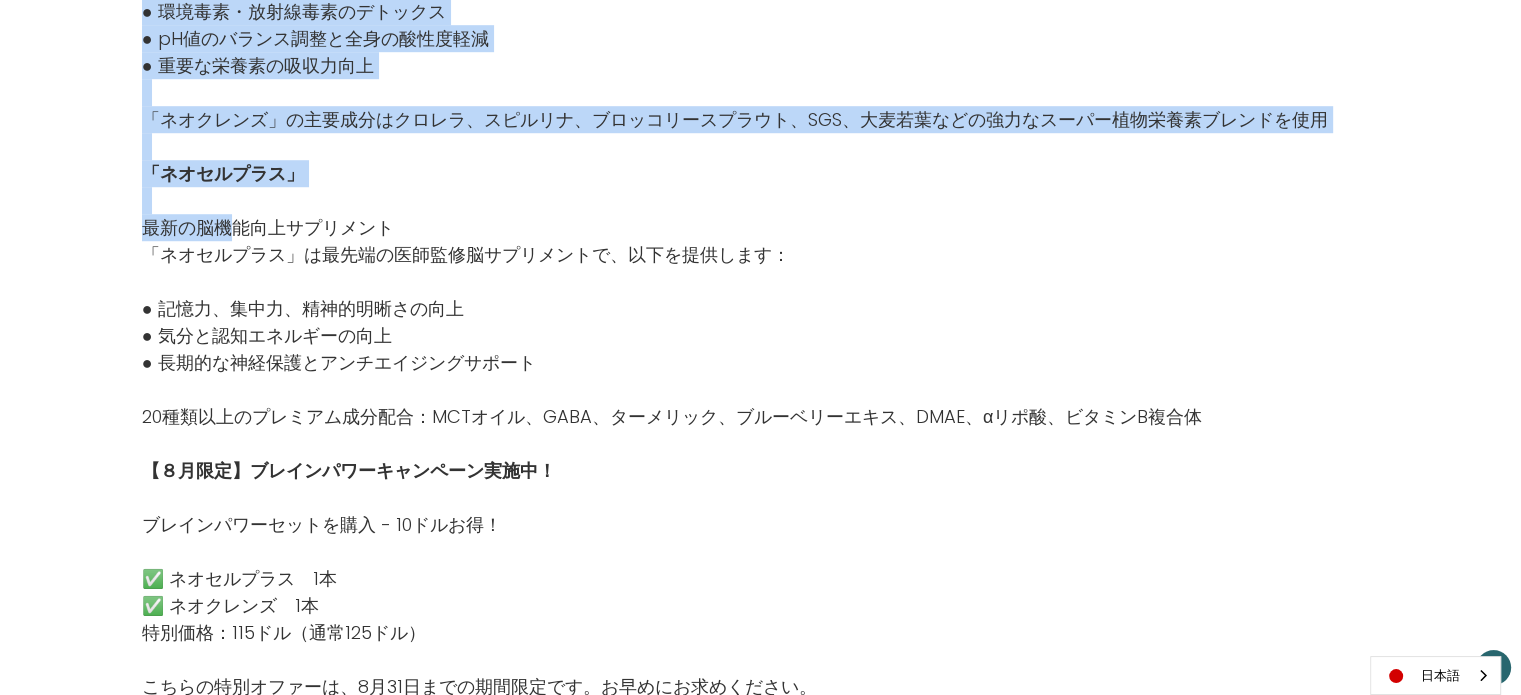 drag, startPoint x: 137, startPoint y: 226, endPoint x: 236, endPoint y: 226, distance: 99 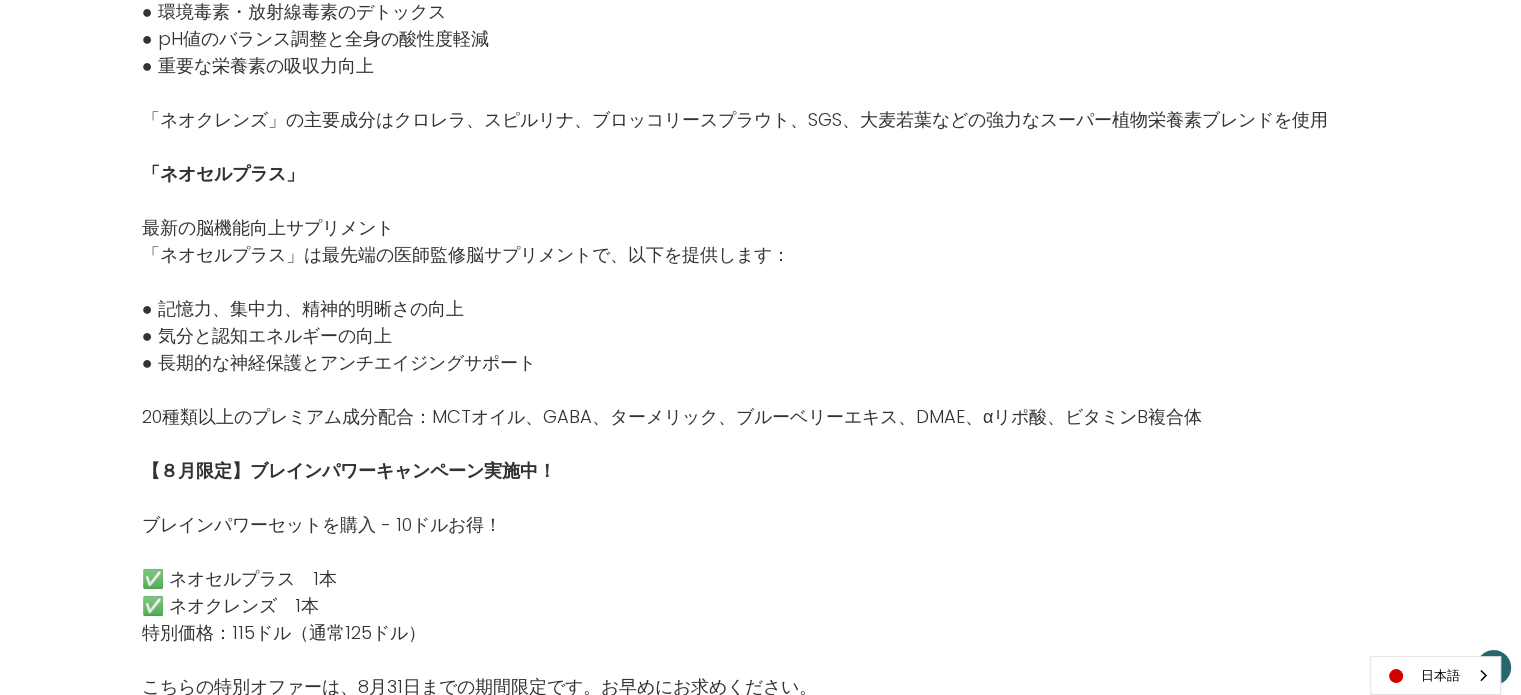click on "最新の脳機能向上サプリメント 「ネオセルプラス」は最先端の医師監修脳サプリメントで、以下を提供します：" at bounding box center [735, 241] 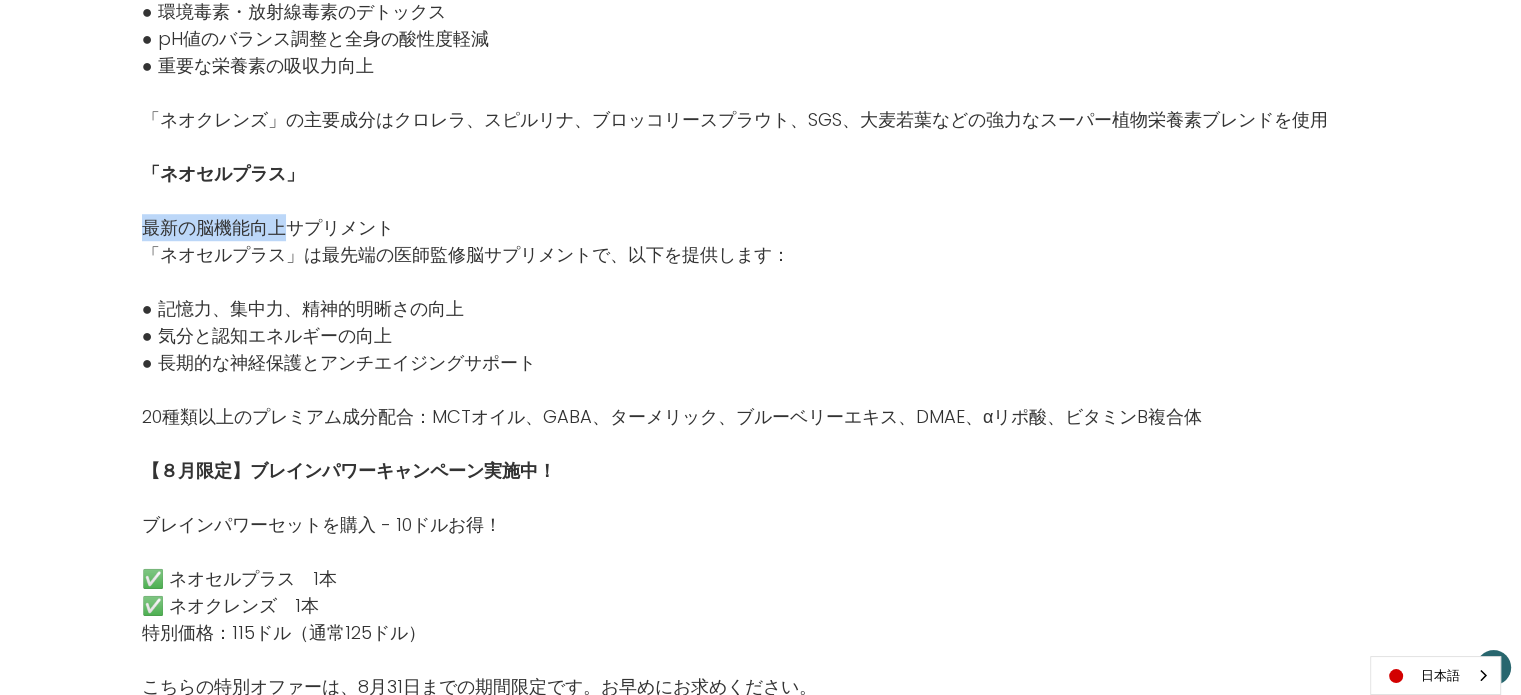 drag, startPoint x: 144, startPoint y: 225, endPoint x: 282, endPoint y: 223, distance: 138.0145 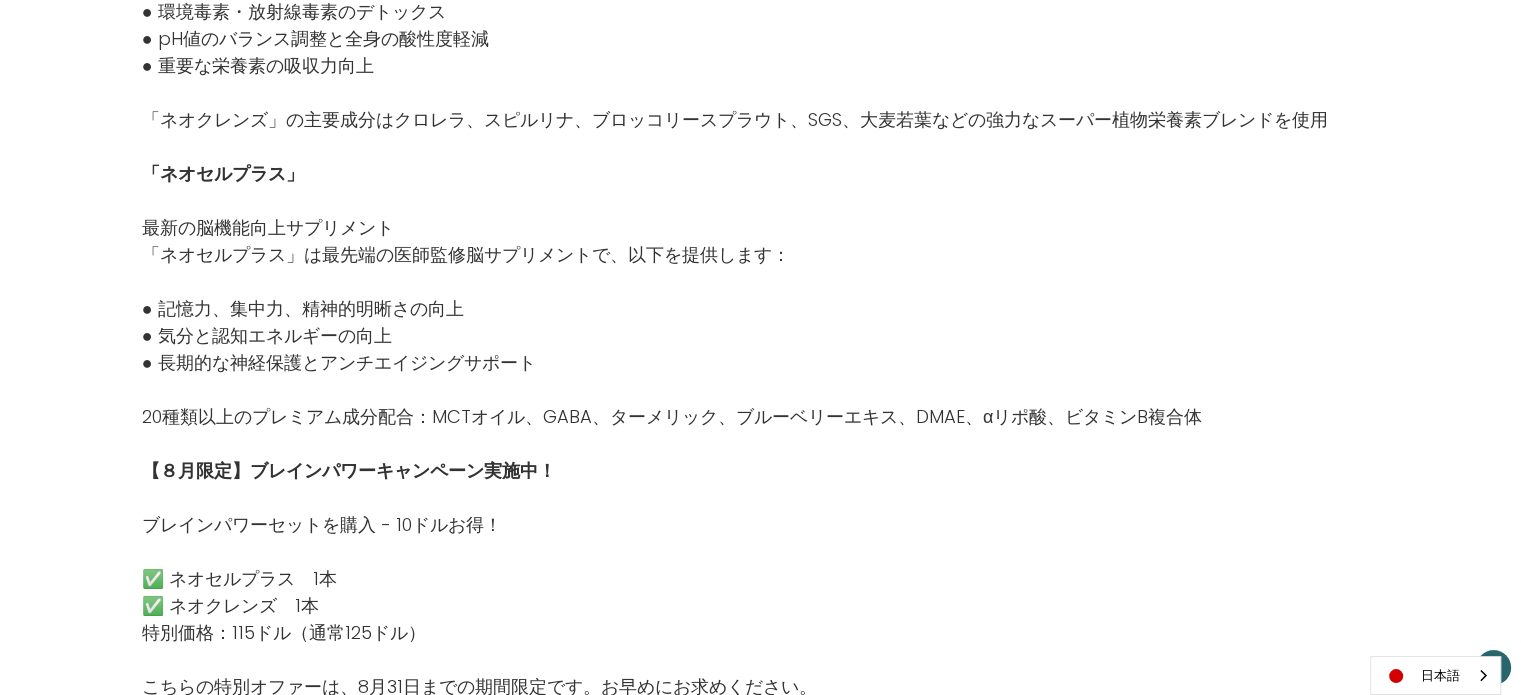 click on "●	気分と認知エネルギーの向上" at bounding box center [735, 335] 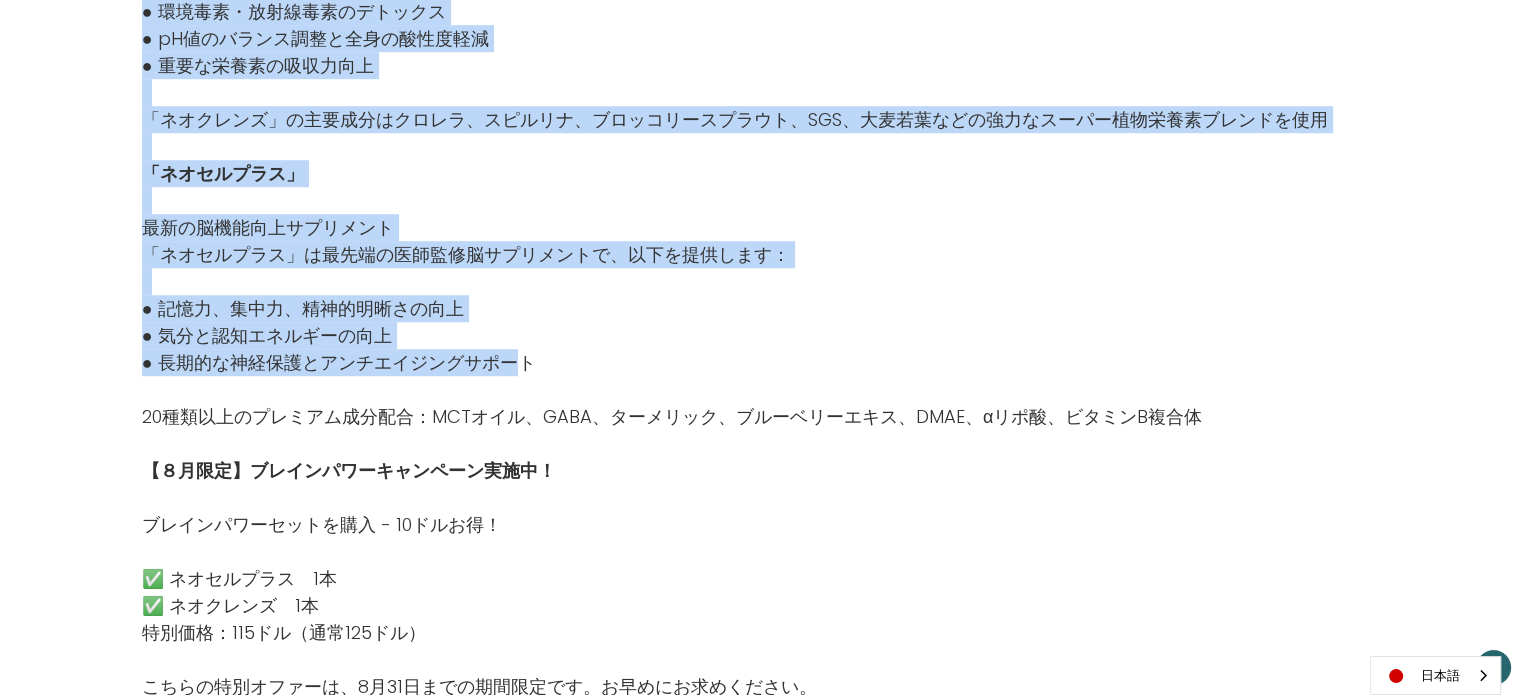 drag, startPoint x: 133, startPoint y: 306, endPoint x: 508, endPoint y: 371, distance: 380.59164 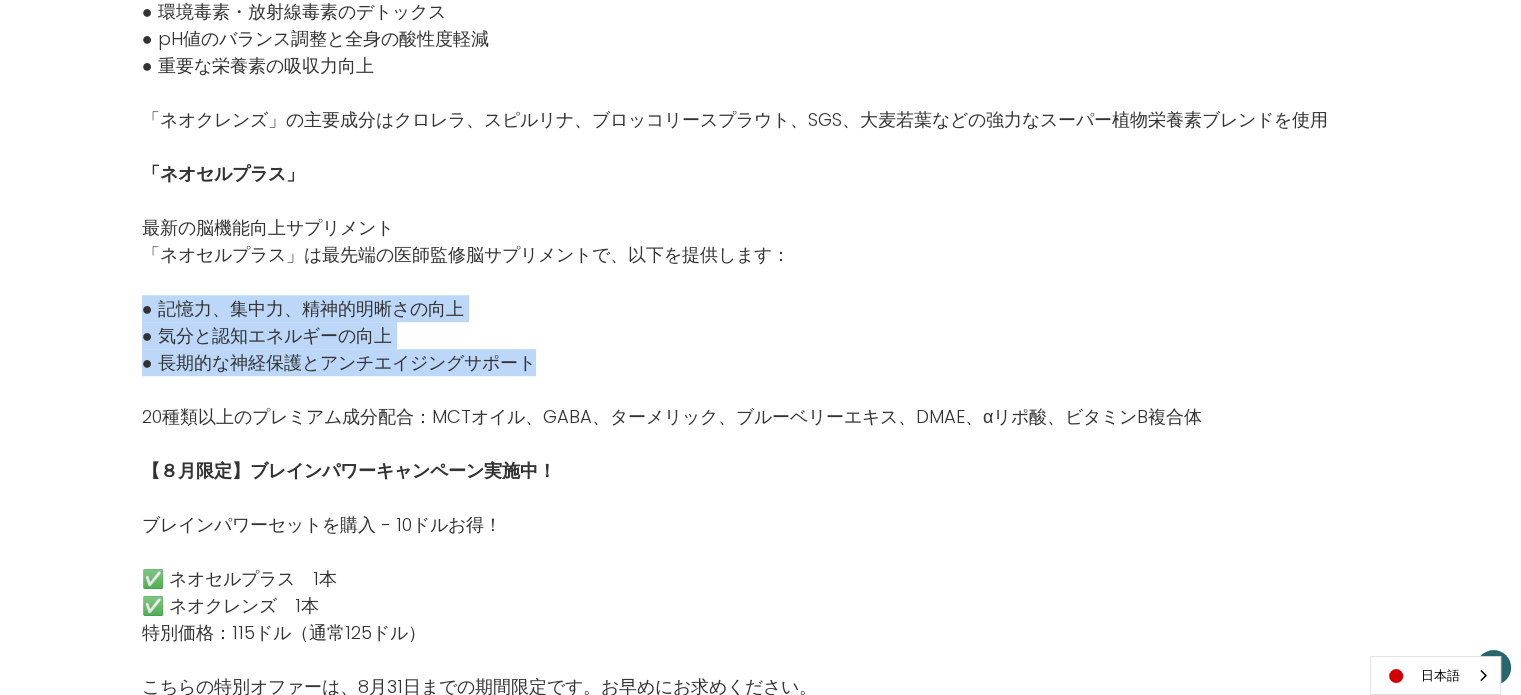 drag, startPoint x: 552, startPoint y: 367, endPoint x: 142, endPoint y: 305, distance: 414.66132 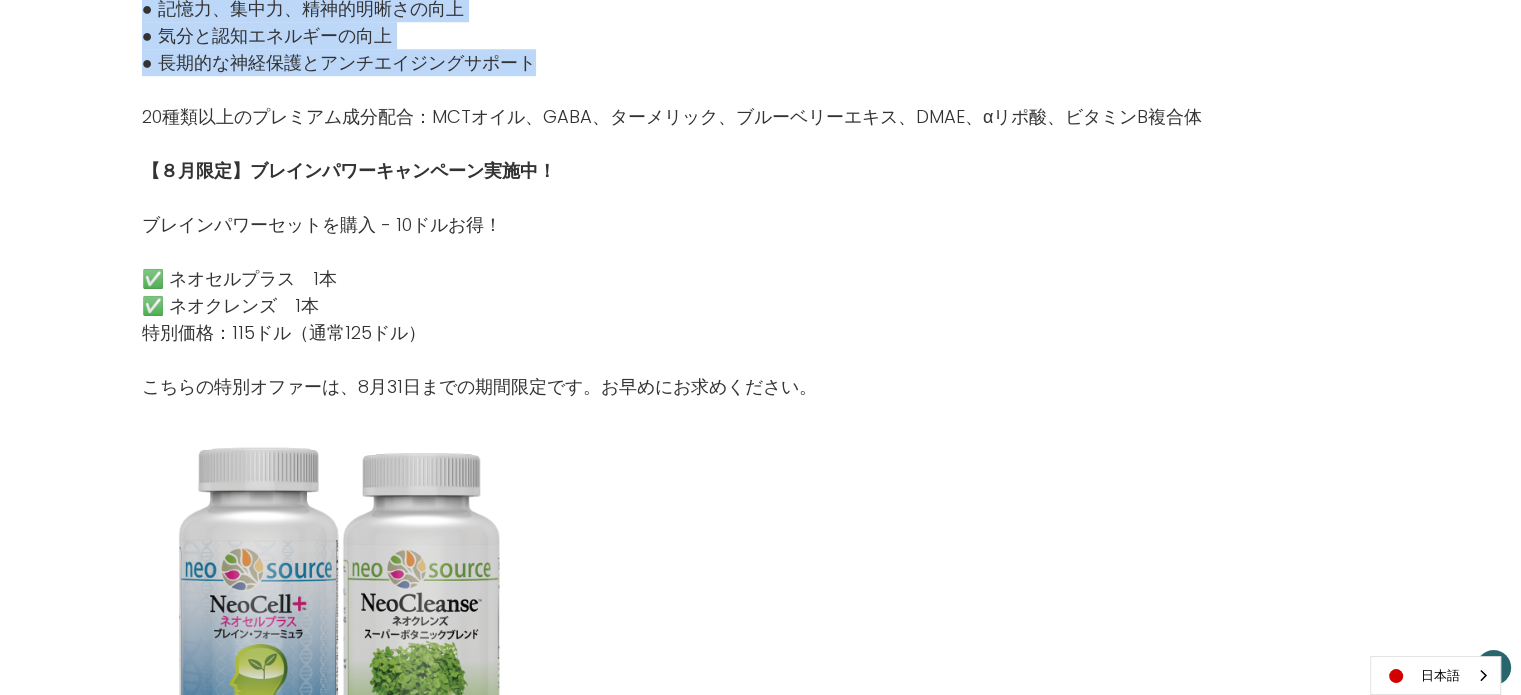 scroll, scrollTop: 1800, scrollLeft: 0, axis: vertical 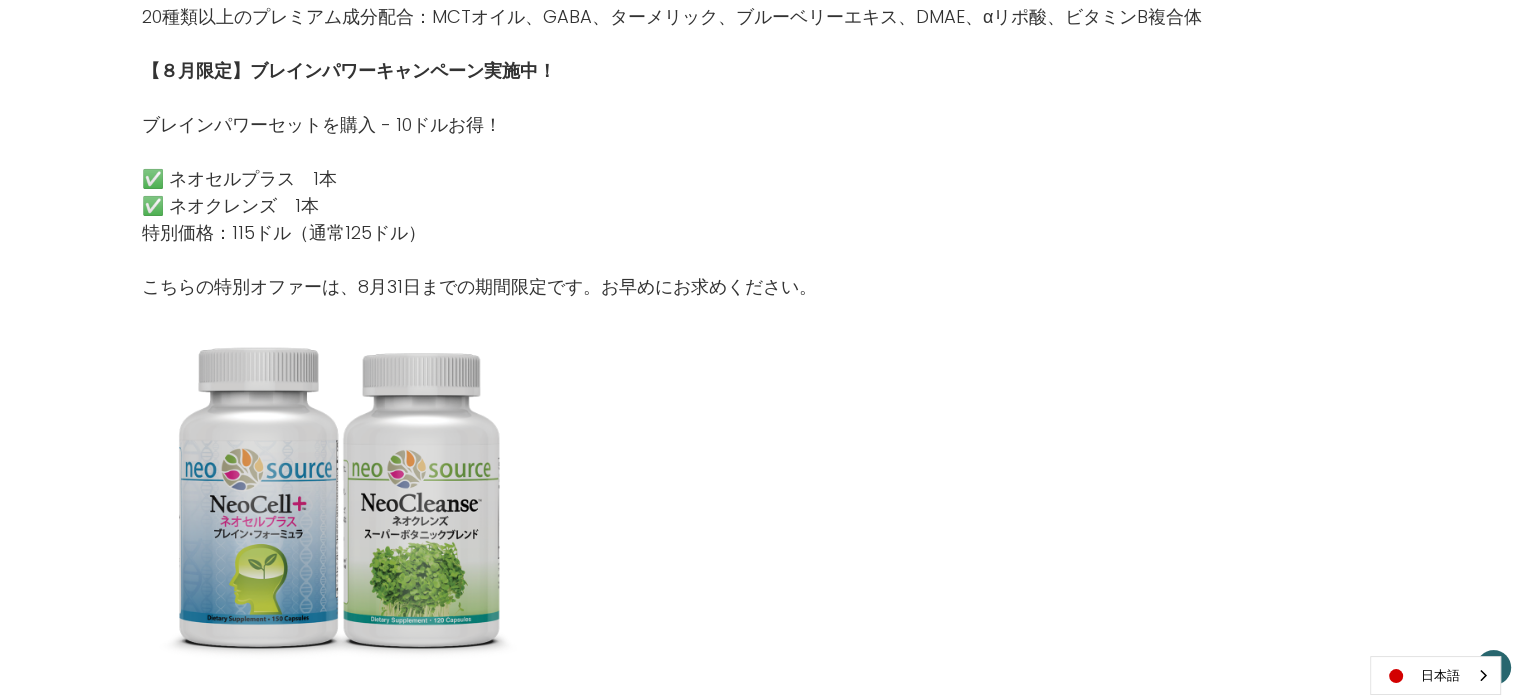 drag, startPoint x: 151, startPoint y: 64, endPoint x: 571, endPoint y: 57, distance: 420.05832 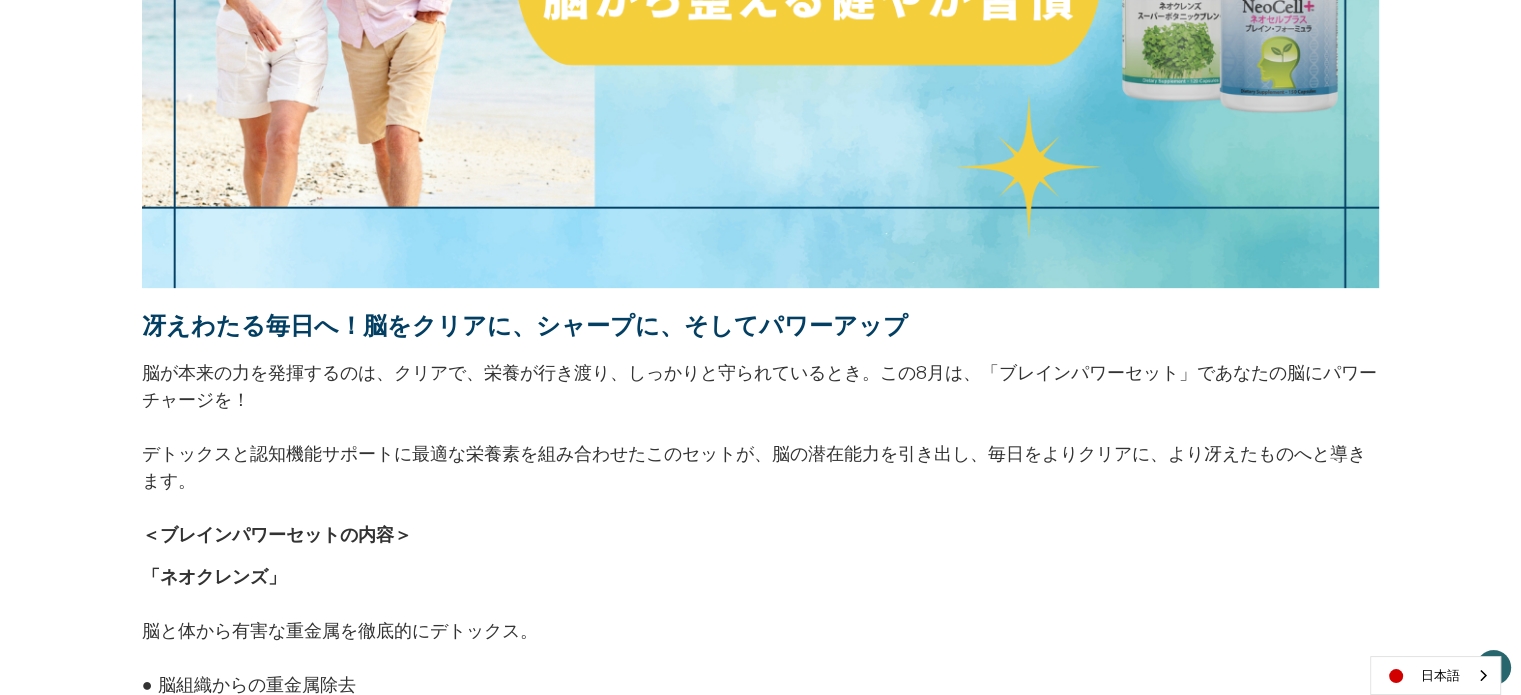 scroll, scrollTop: 900, scrollLeft: 0, axis: vertical 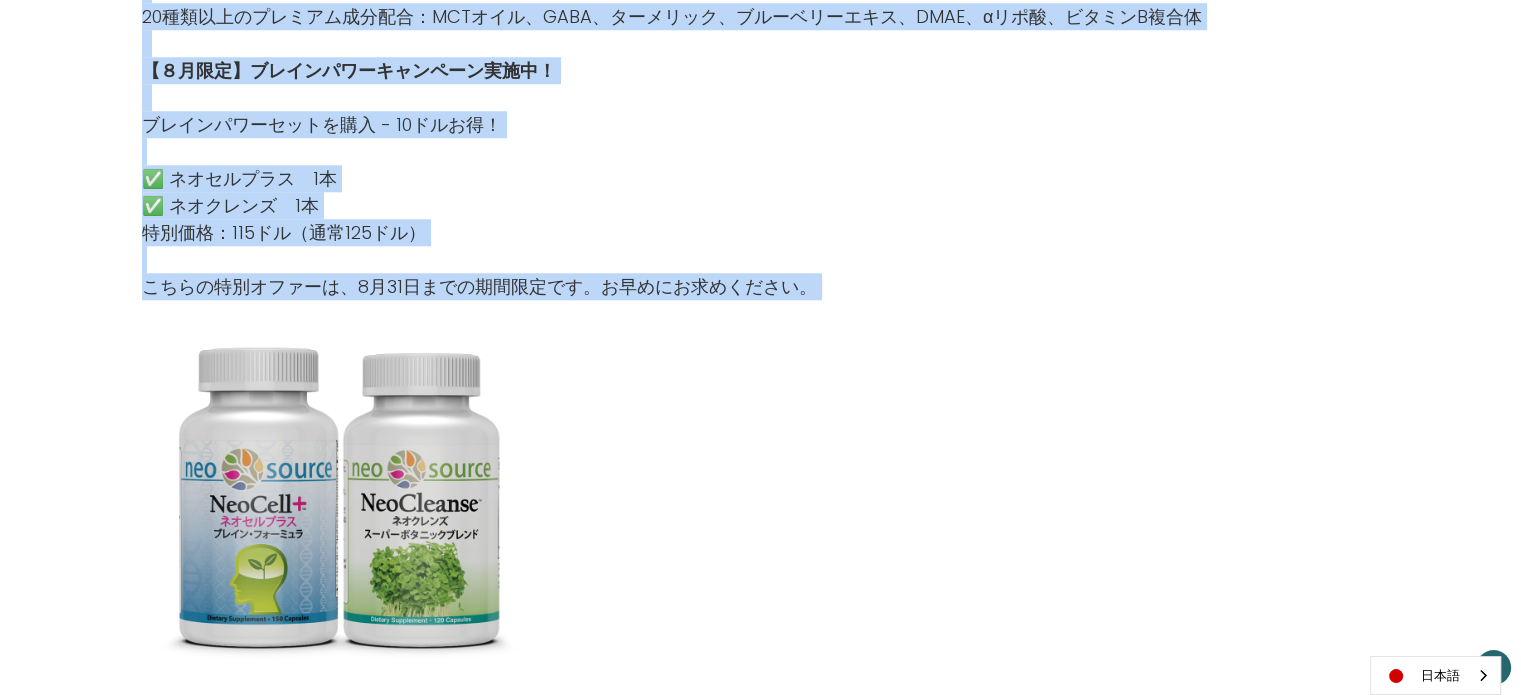 drag, startPoint x: 144, startPoint y: 123, endPoint x: 1022, endPoint y: 323, distance: 900.49097 